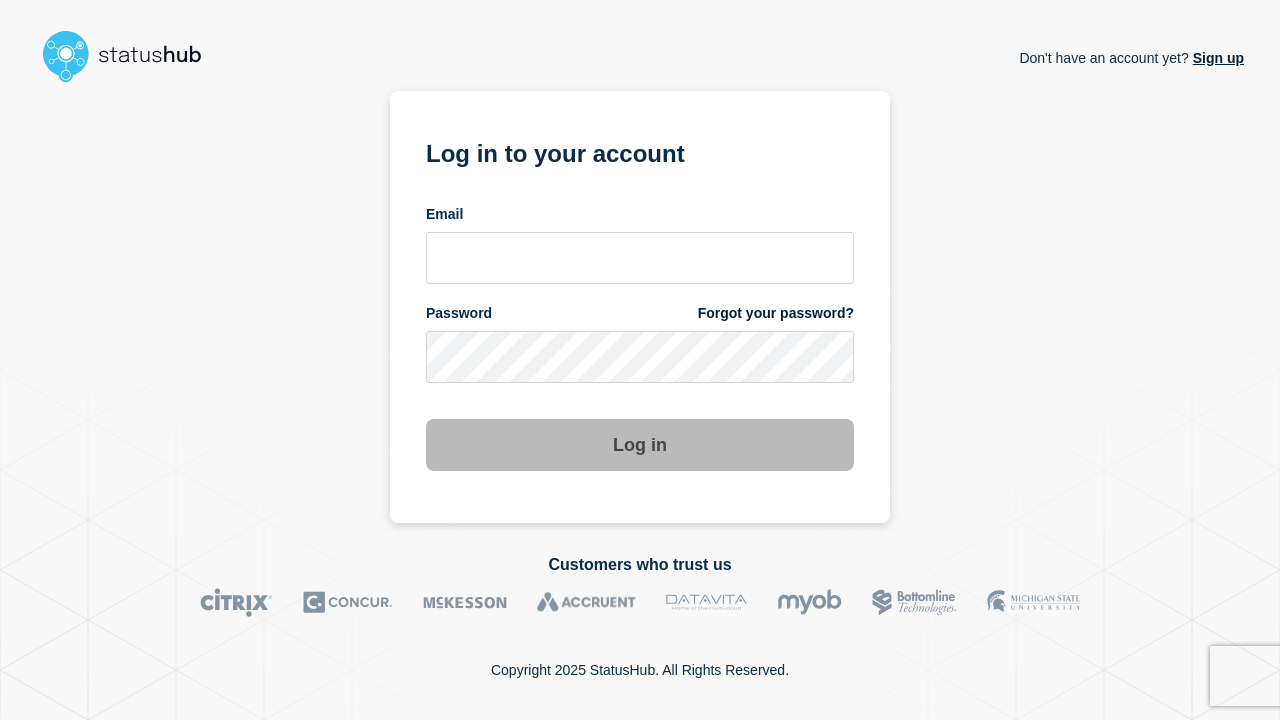 scroll, scrollTop: 0, scrollLeft: 0, axis: both 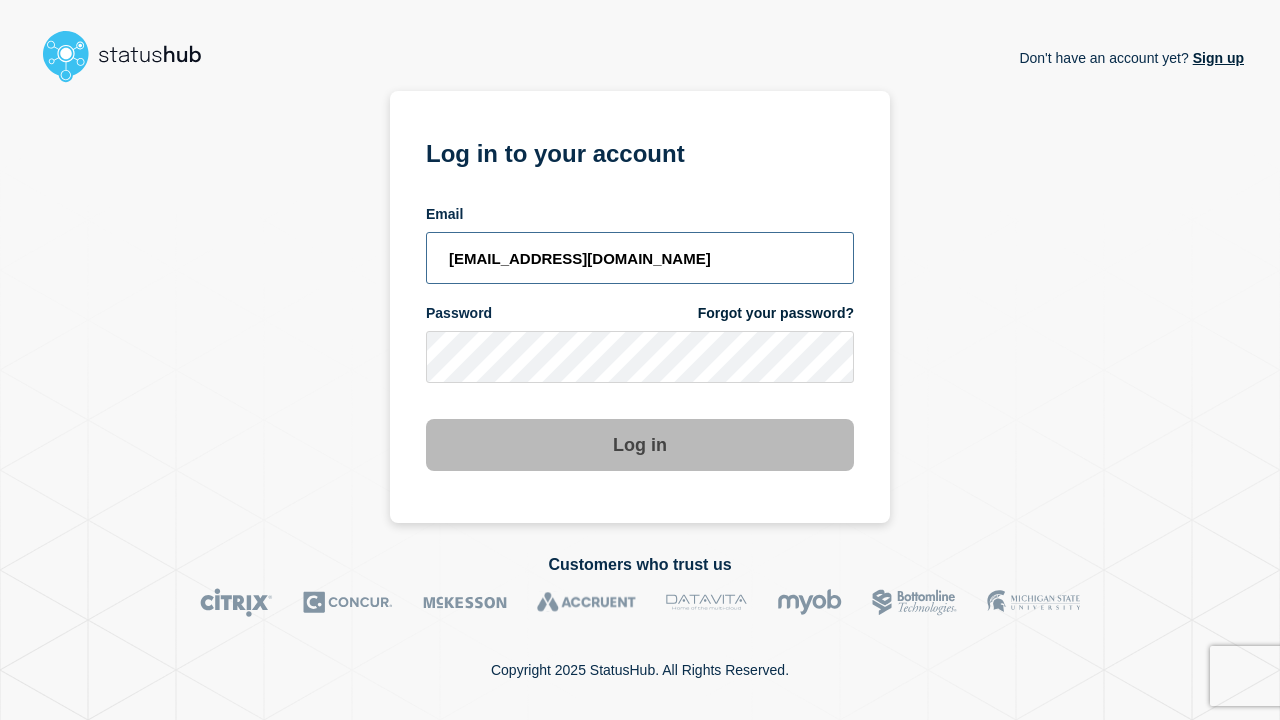 type on "[EMAIL_ADDRESS][DOMAIN_NAME]" 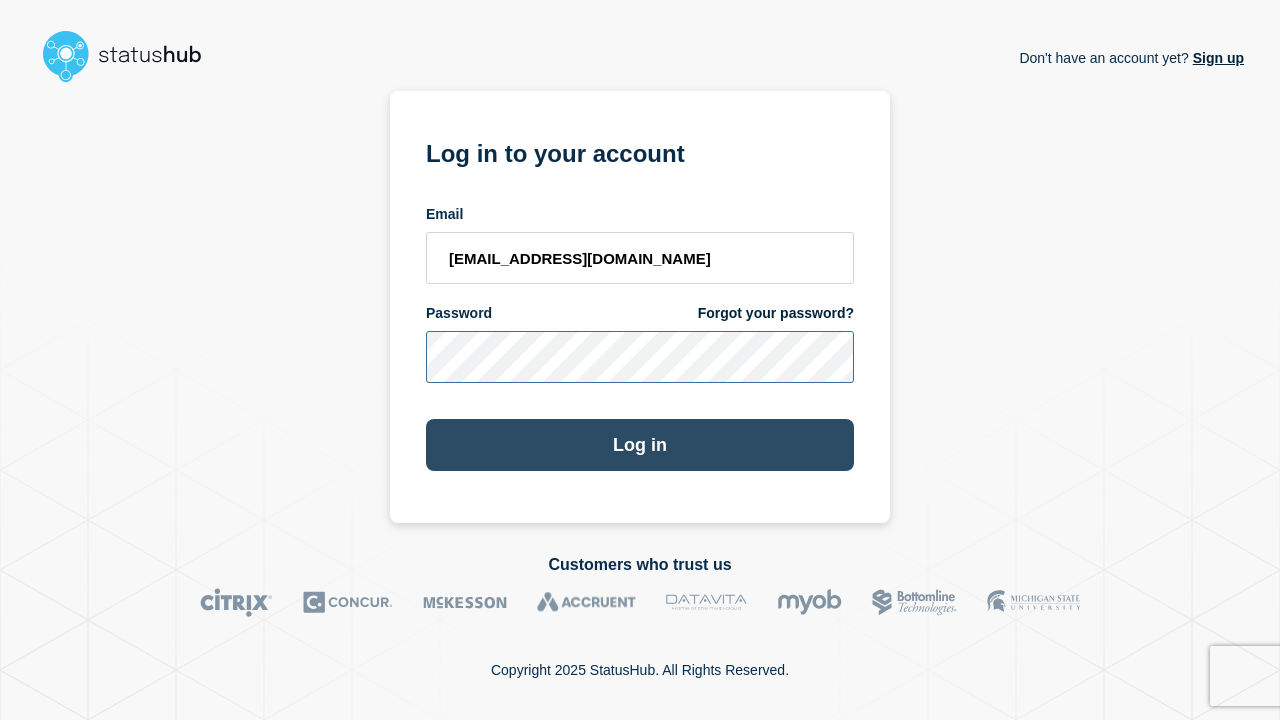 click on "Log in" at bounding box center [640, 445] 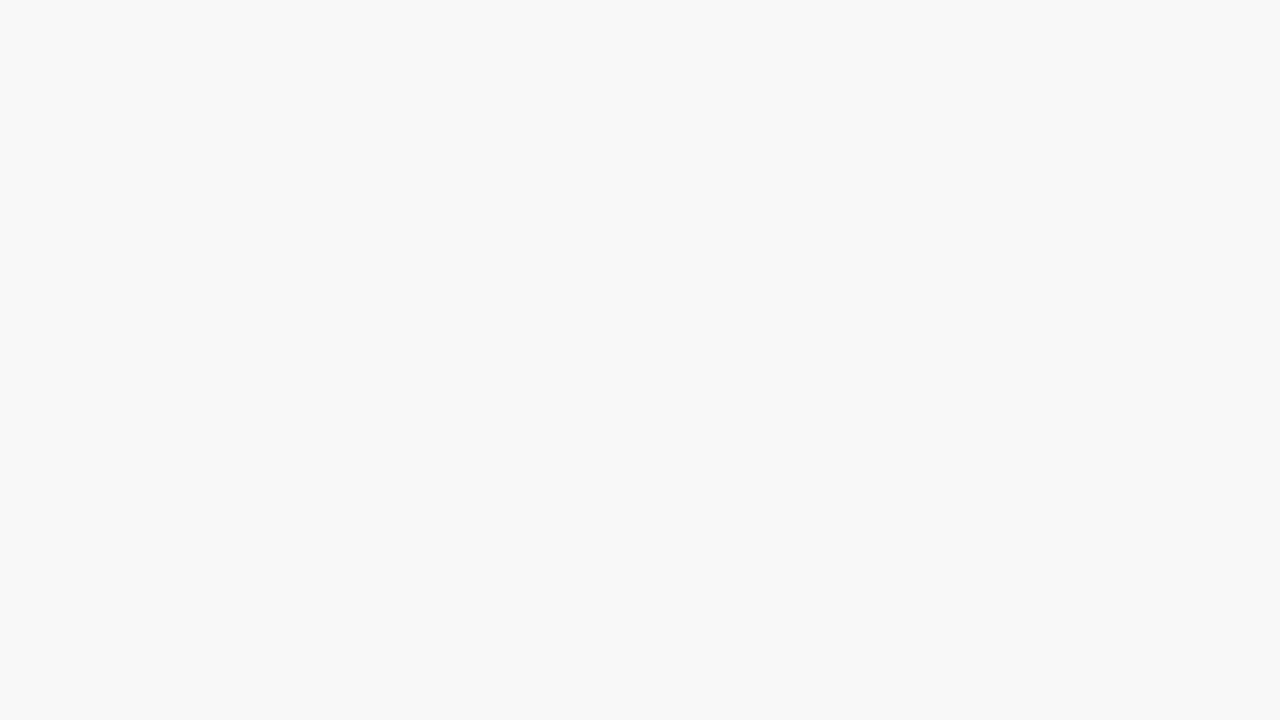 scroll, scrollTop: 0, scrollLeft: 0, axis: both 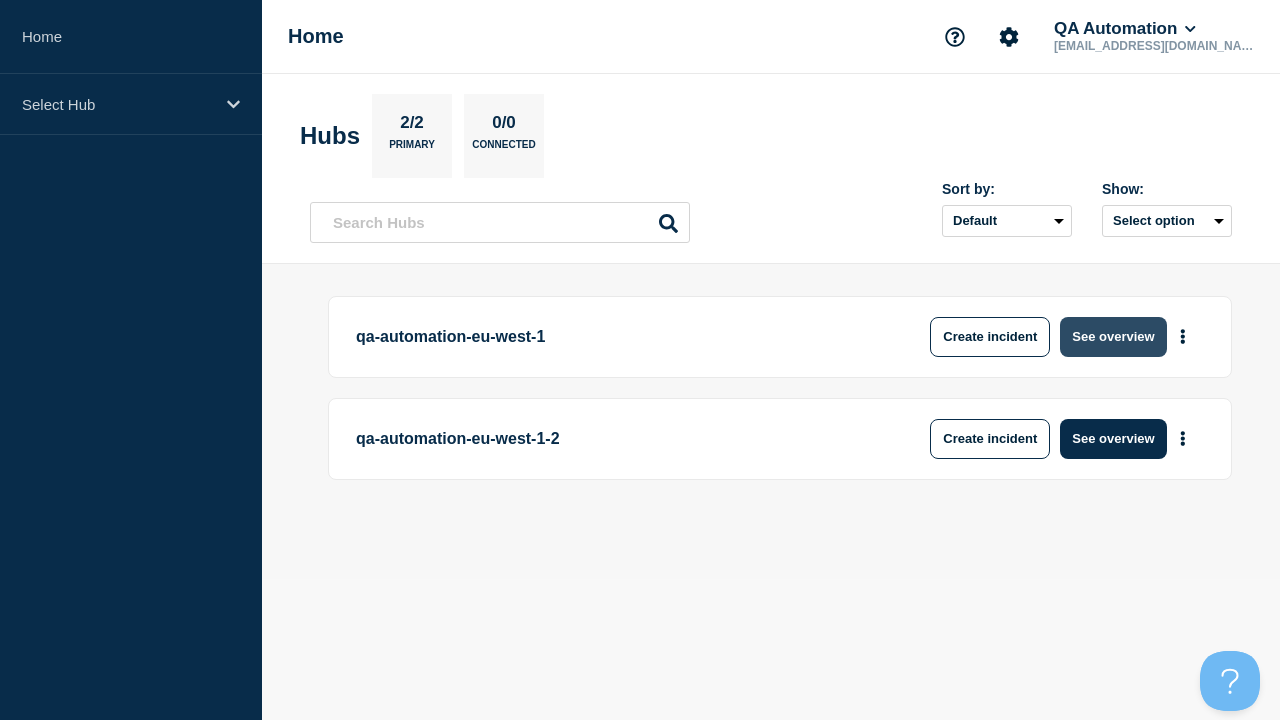 click on "See overview" at bounding box center (1113, 337) 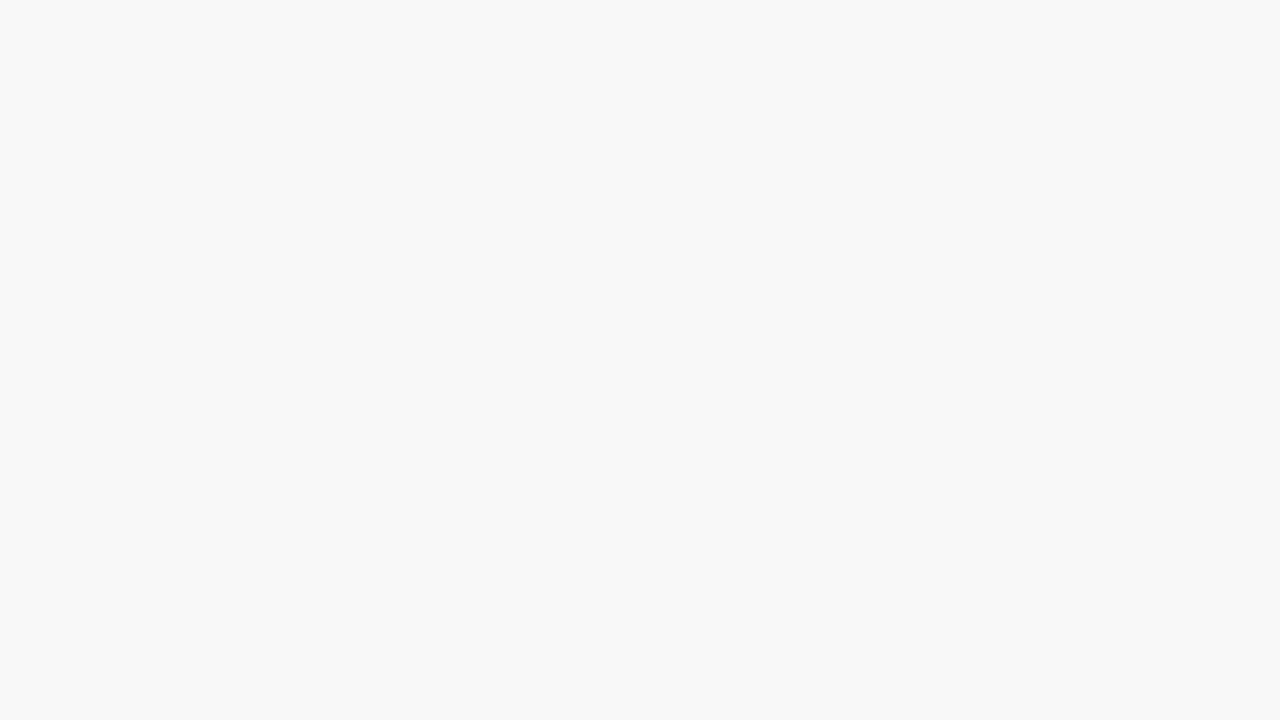 scroll, scrollTop: 0, scrollLeft: 0, axis: both 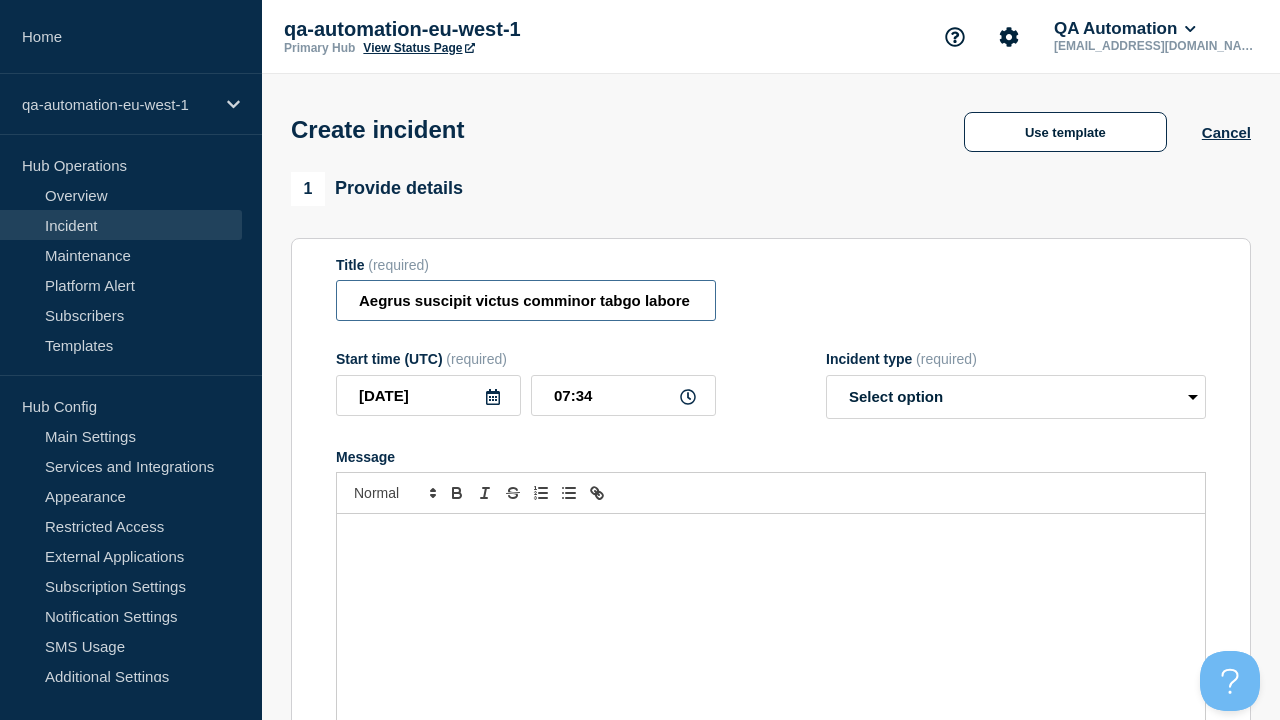 type on "Aegrus suscipit victus comminor tabgo labore tunc [PERSON_NAME]." 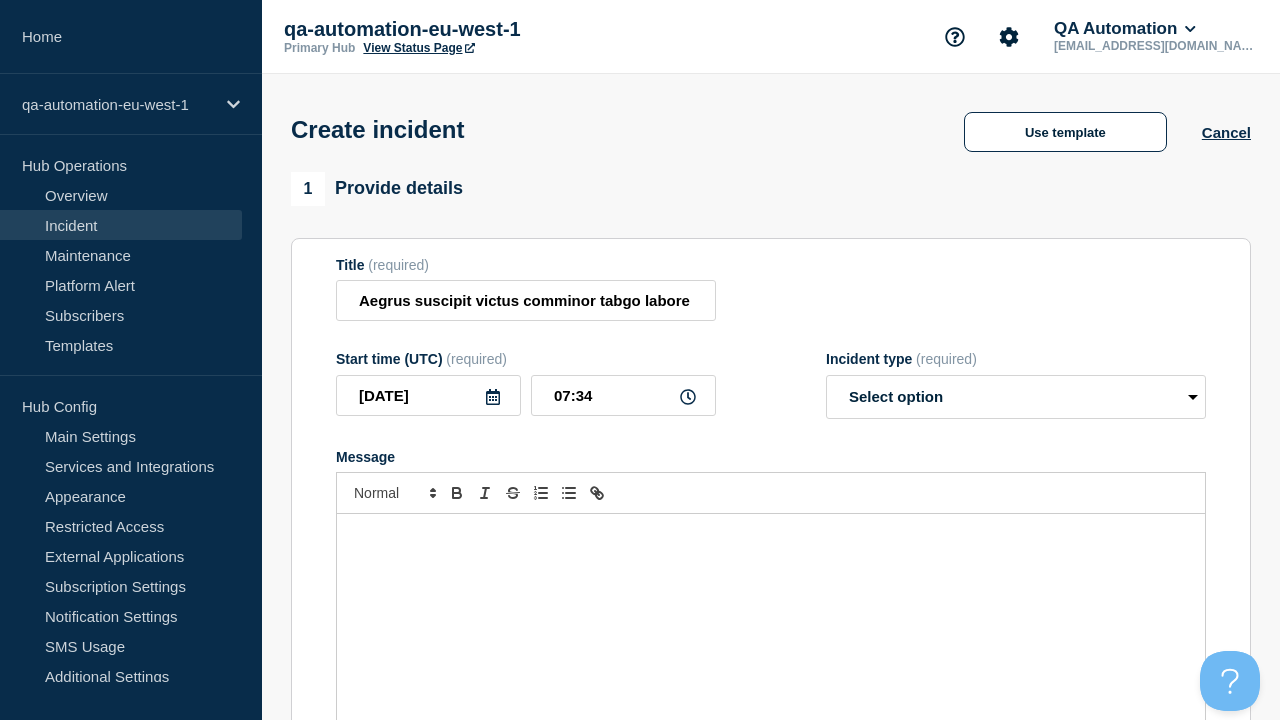 click at bounding box center [771, 634] 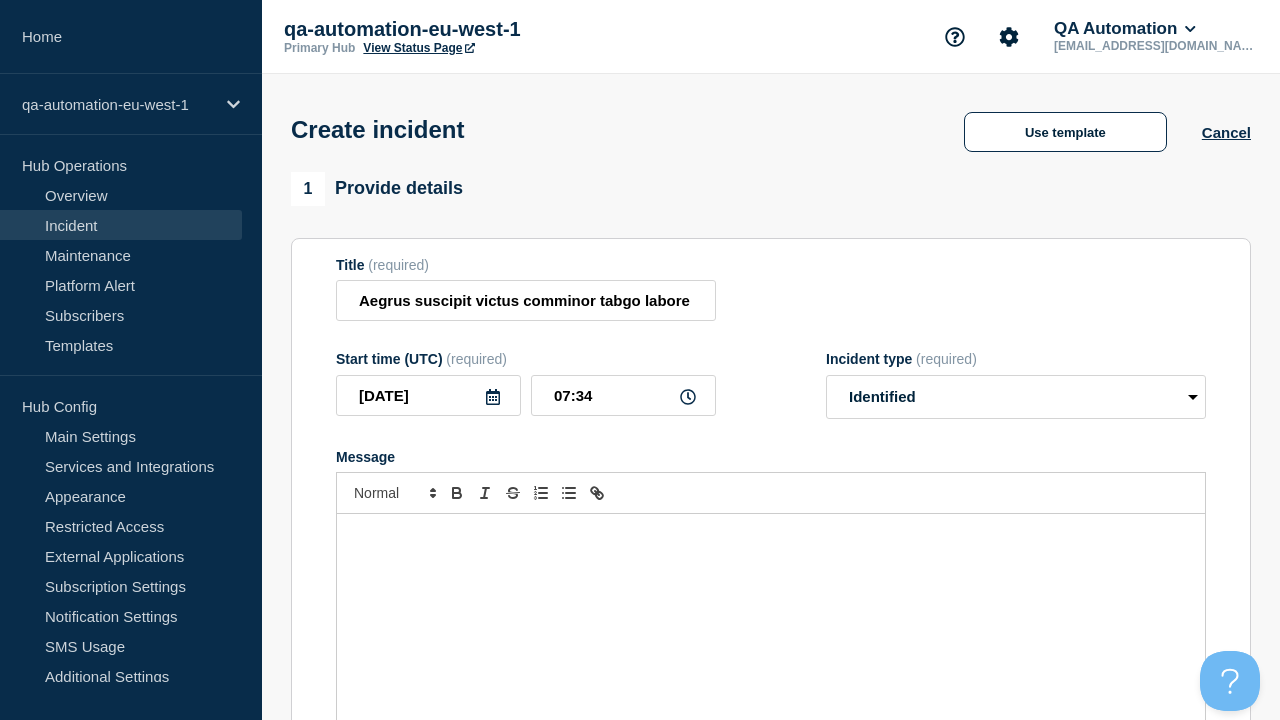 scroll, scrollTop: 0, scrollLeft: 0, axis: both 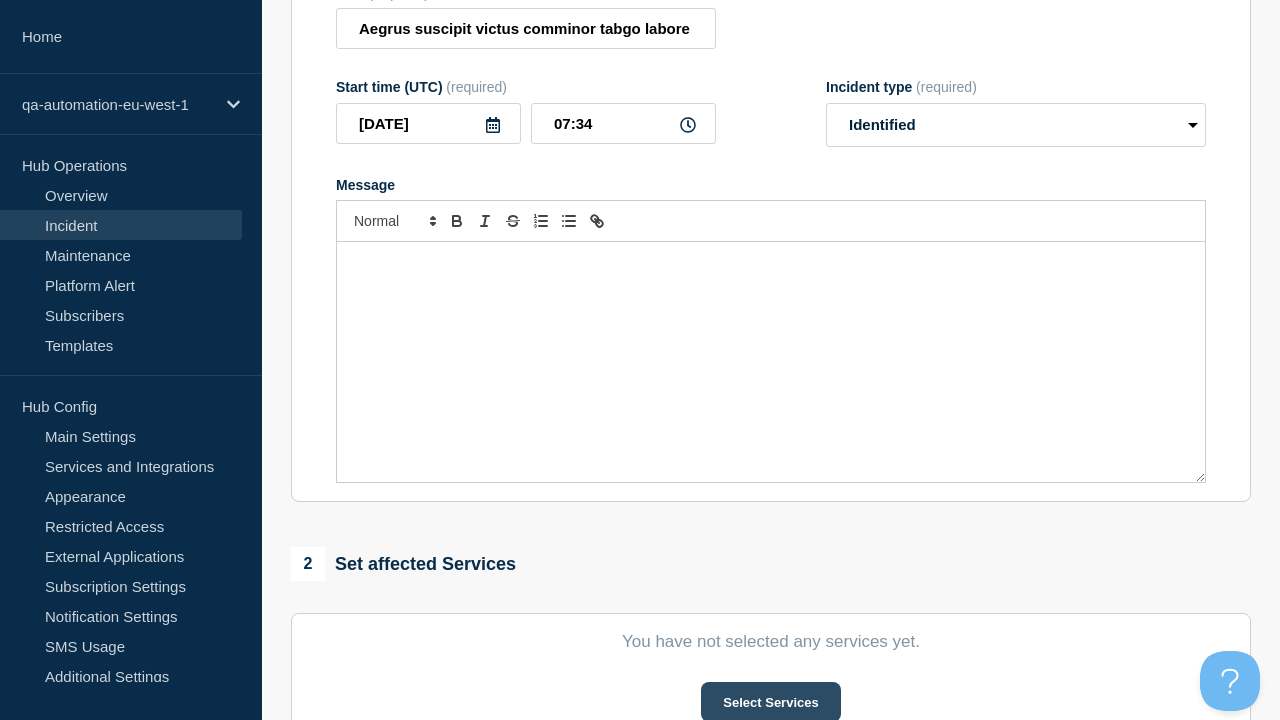 click on "Select Services" at bounding box center (770, 702) 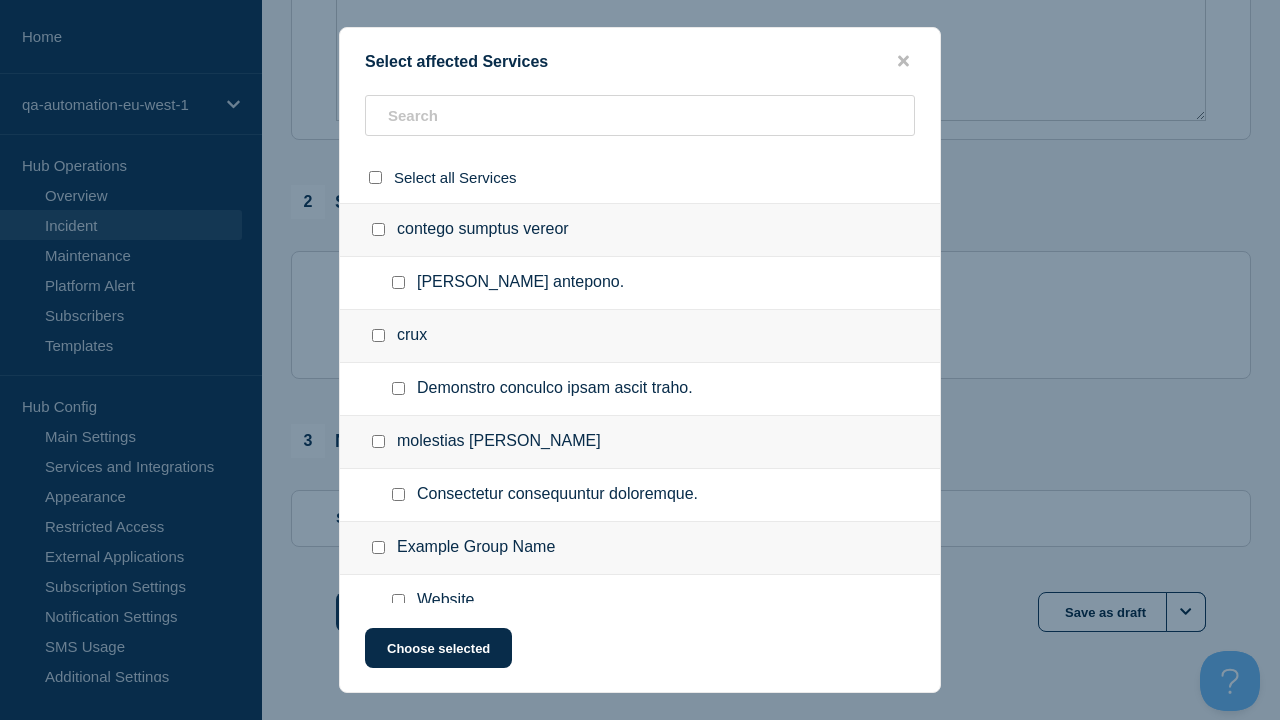 click at bounding box center (398, 653) 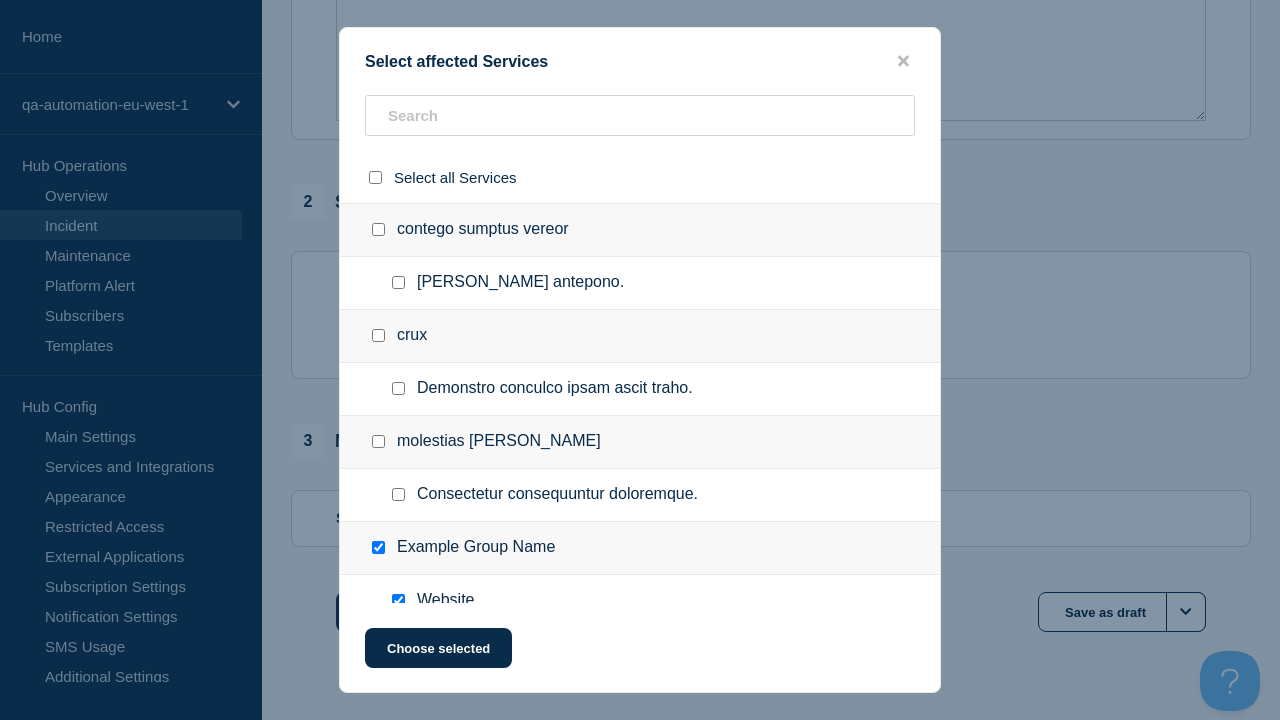 checkbox on "true" 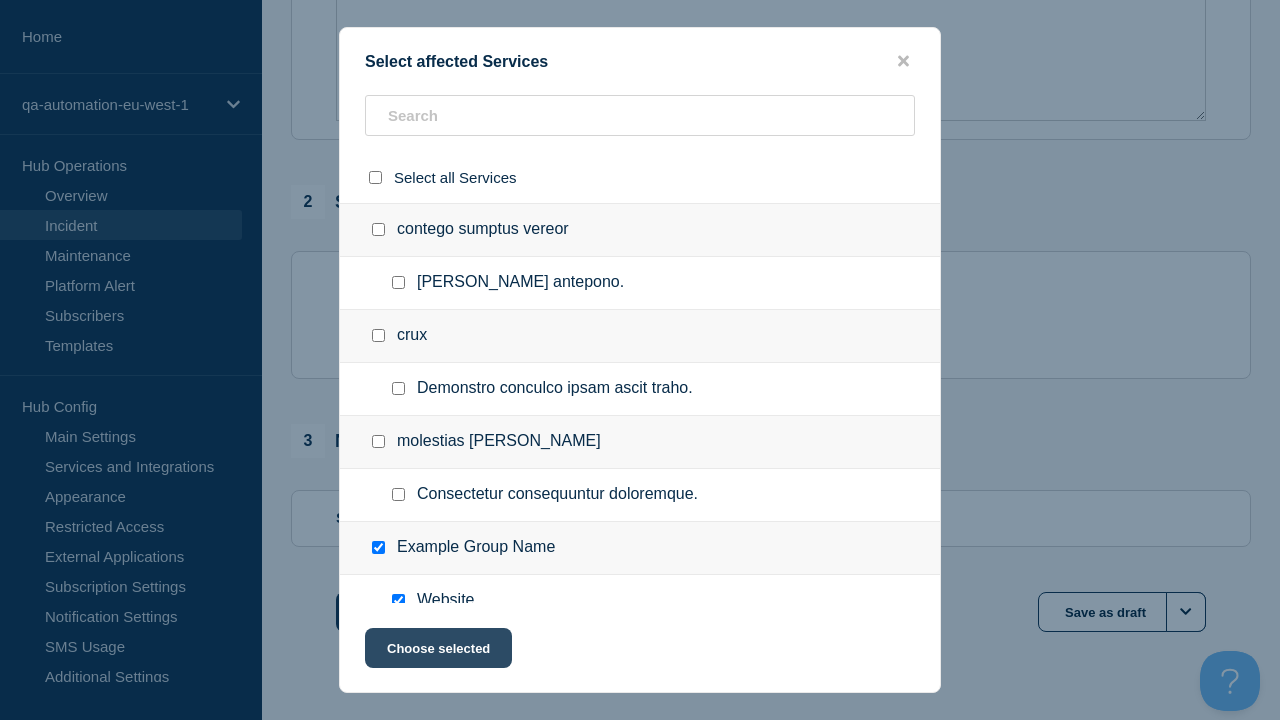 scroll, scrollTop: 96, scrollLeft: 0, axis: vertical 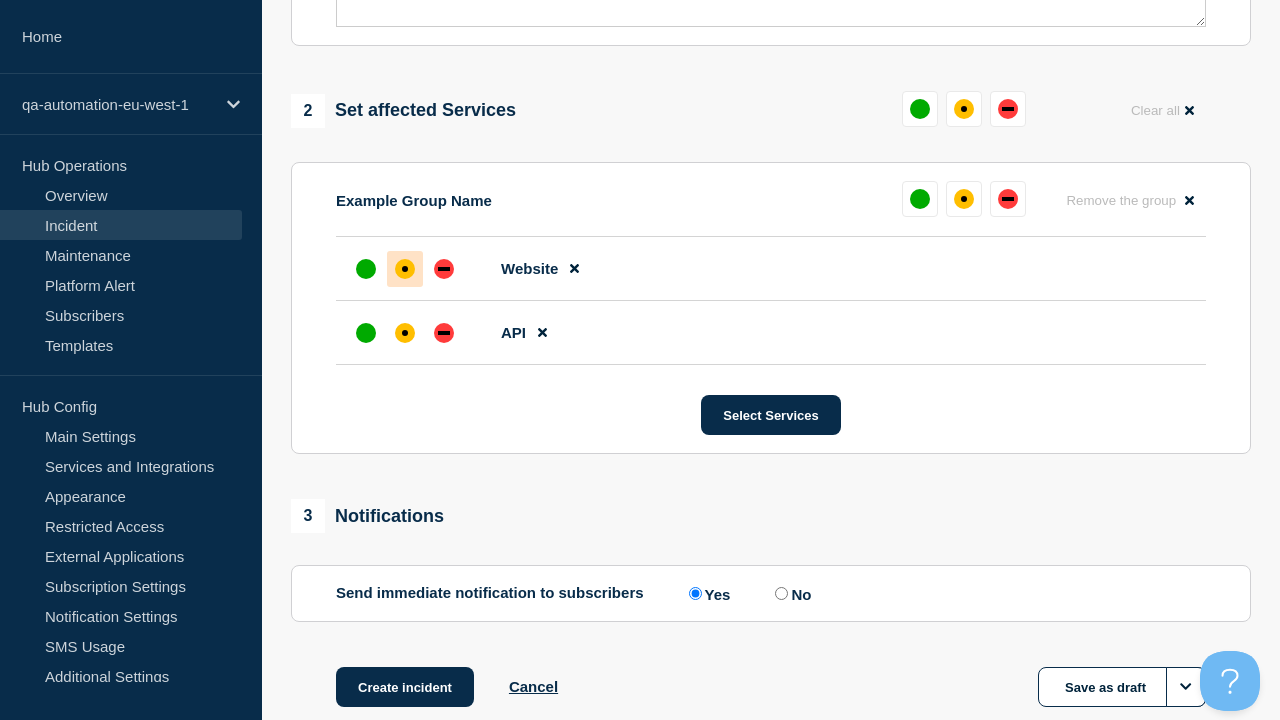 click at bounding box center (444, 333) 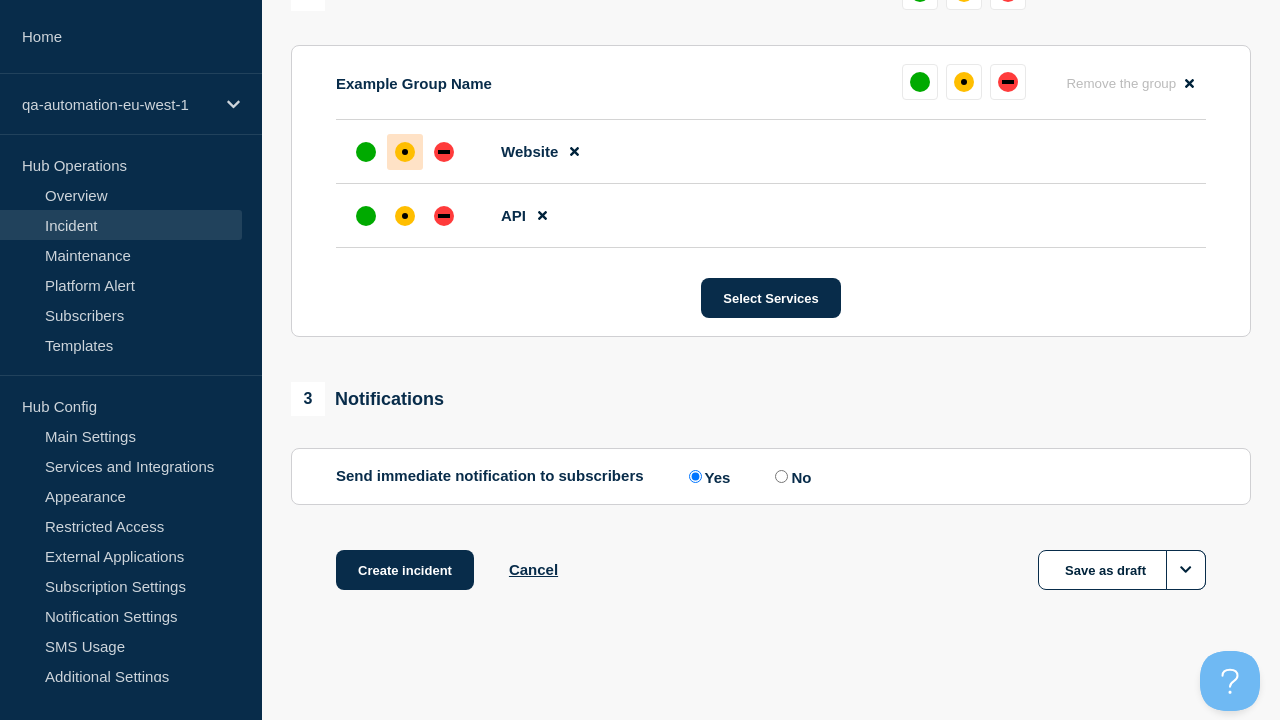 click at bounding box center (405, 152) 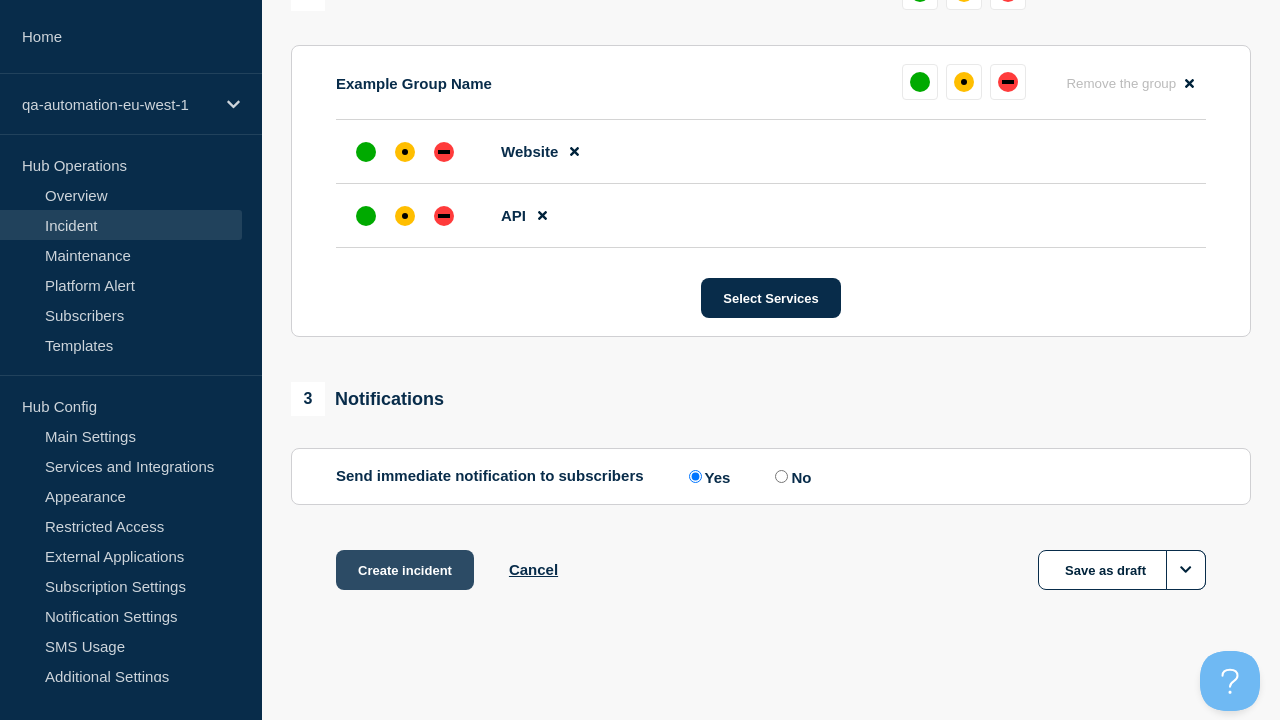 scroll, scrollTop: 876, scrollLeft: 0, axis: vertical 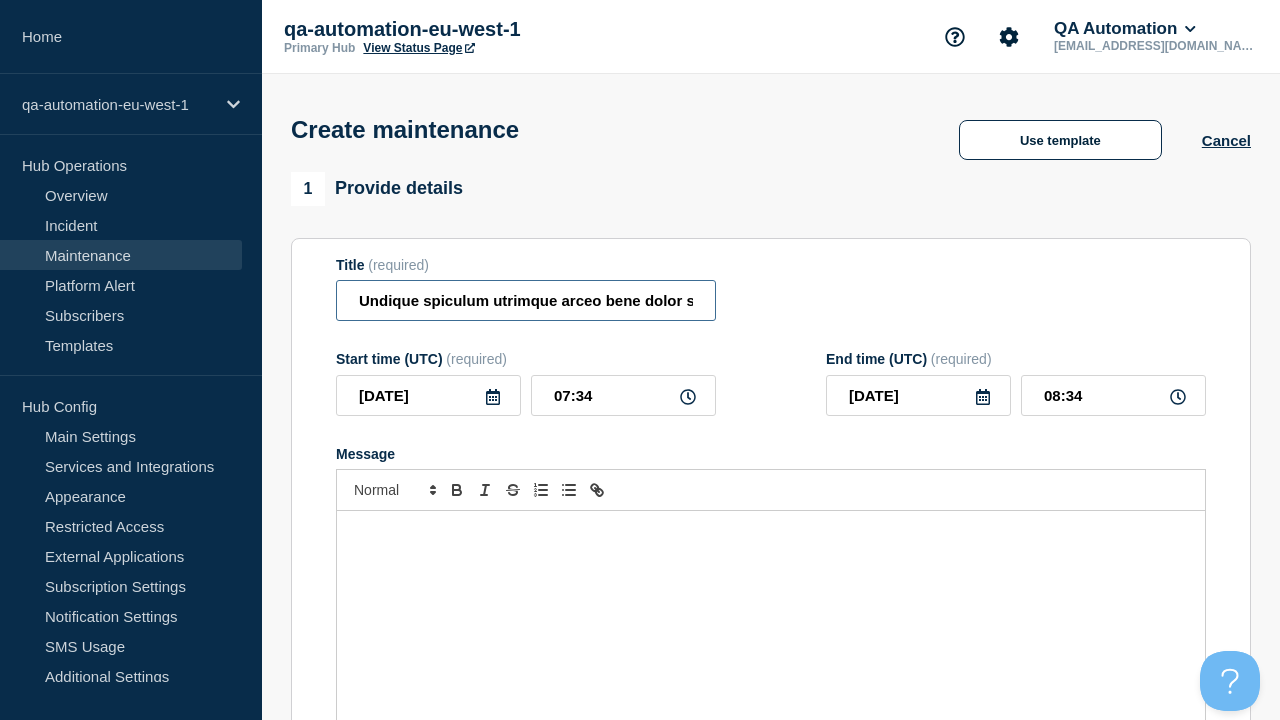 type on "Undique spiculum utrimque arceo bene dolor solutio valens volo corrupti." 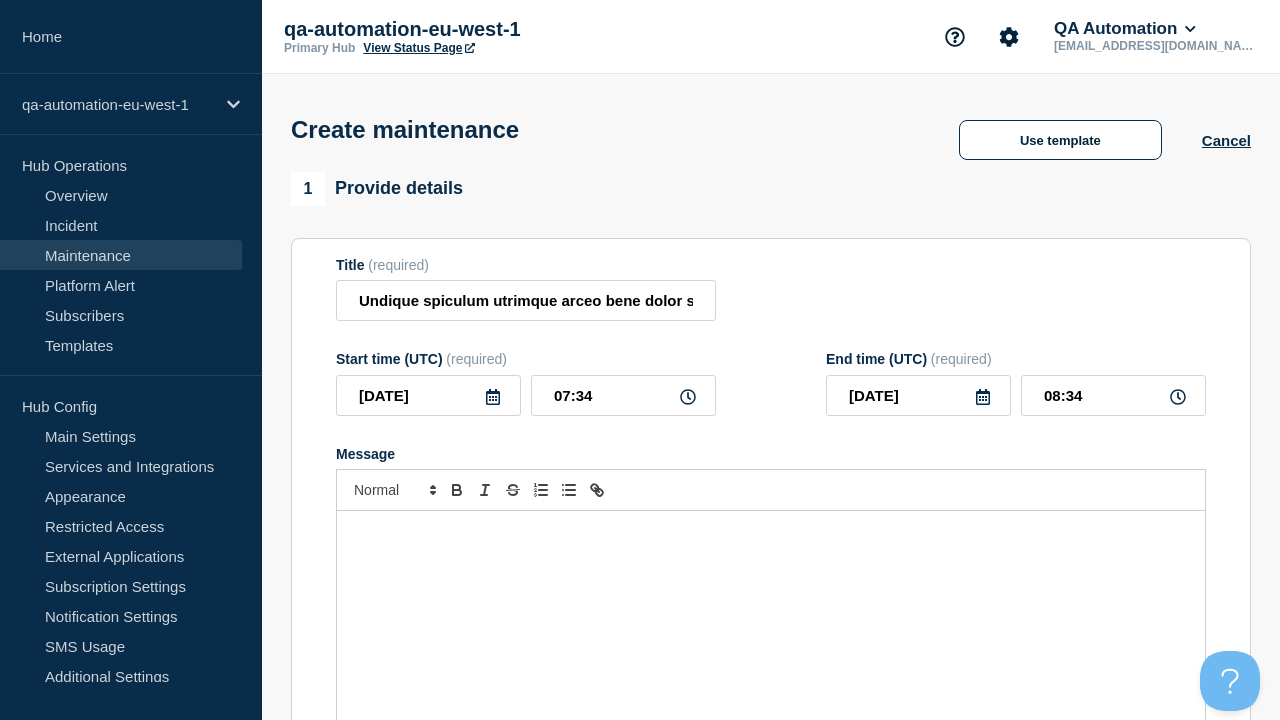 click at bounding box center (771, 631) 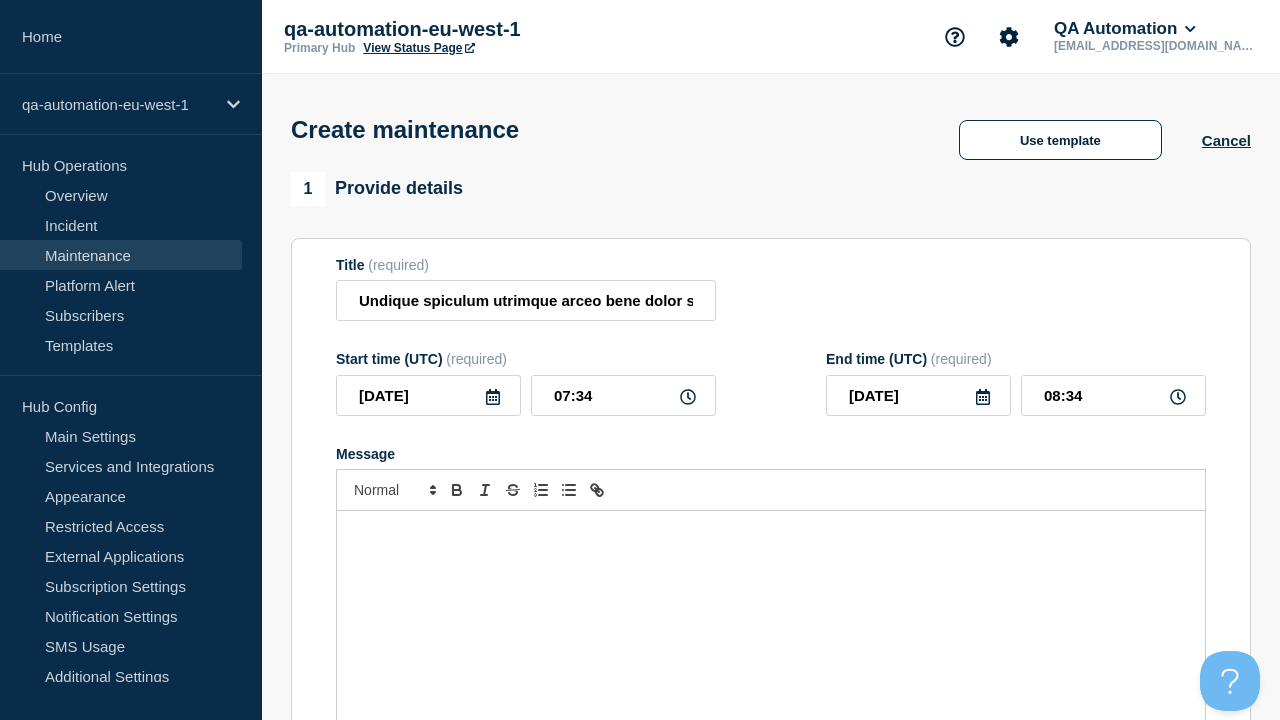 type 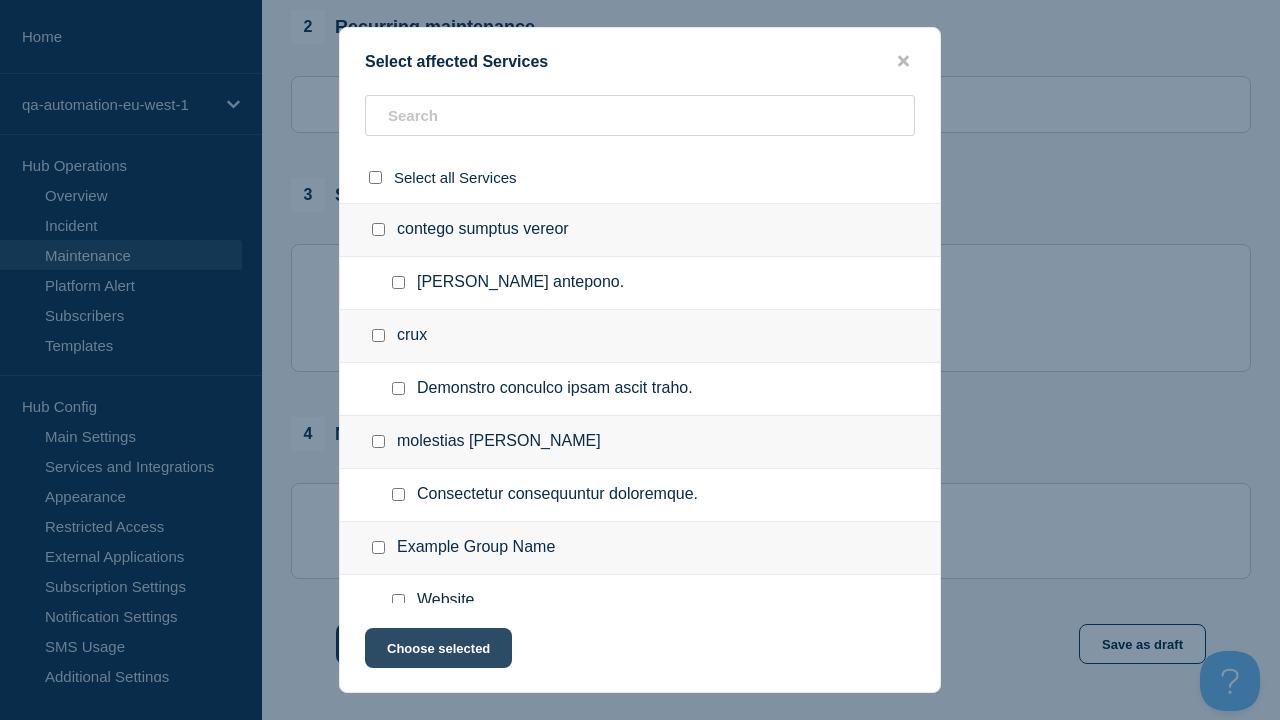 click at bounding box center [398, 653] 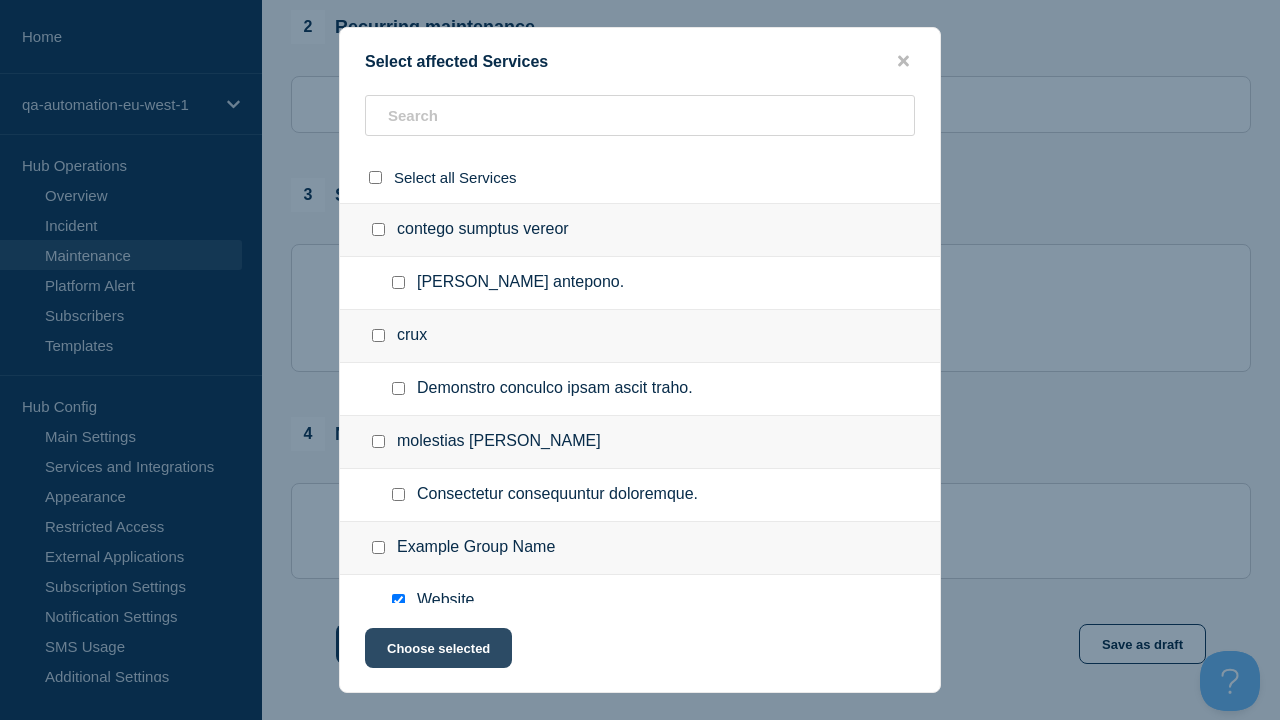 checkbox on "true" 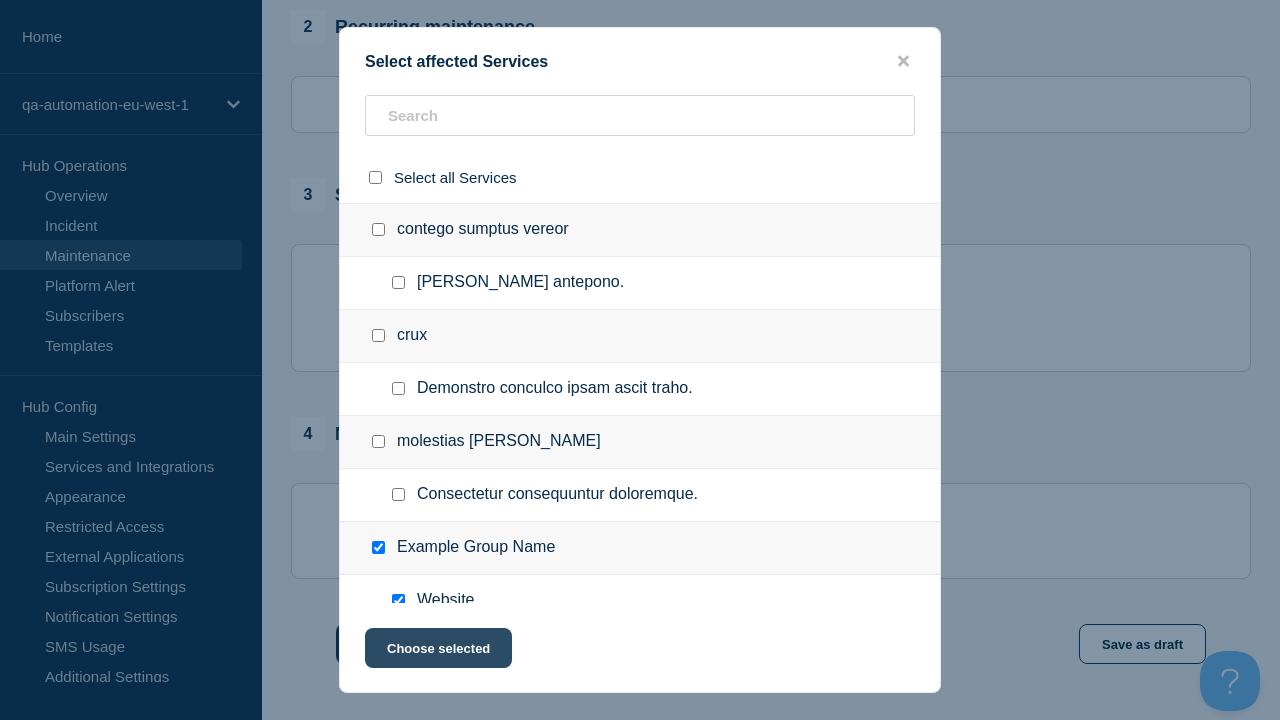 click on "Choose selected" 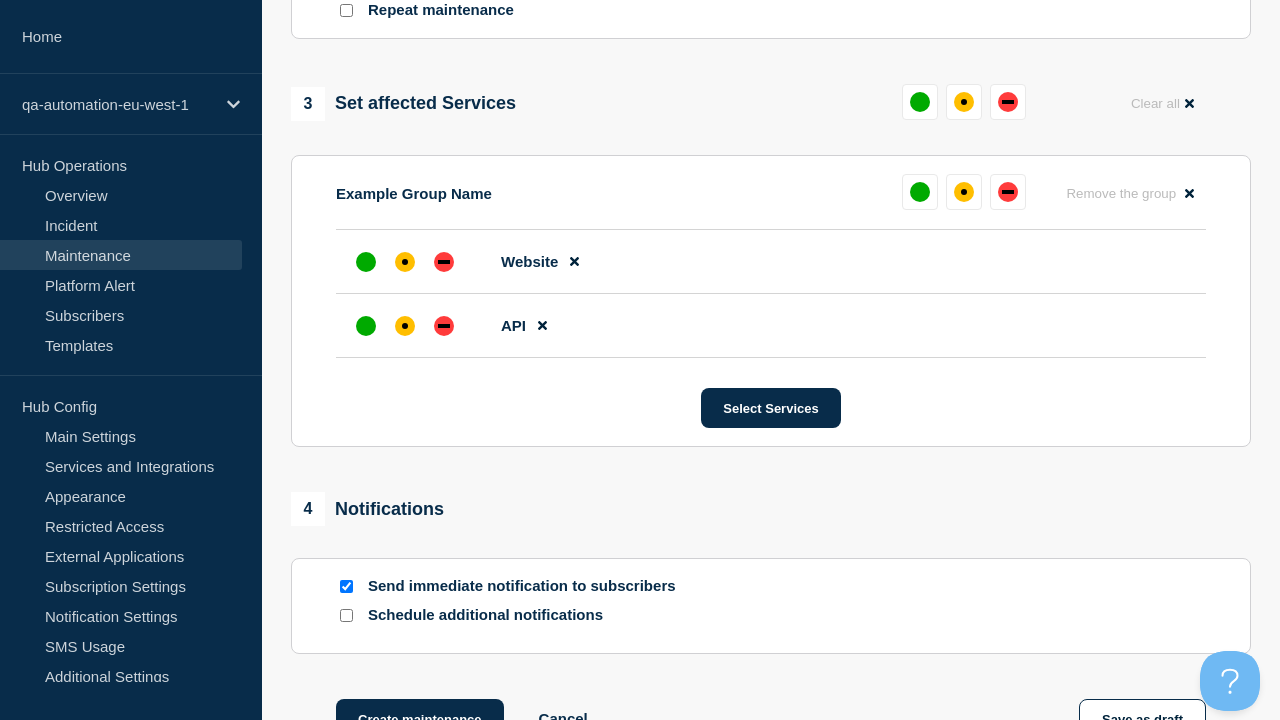 click at bounding box center (444, 326) 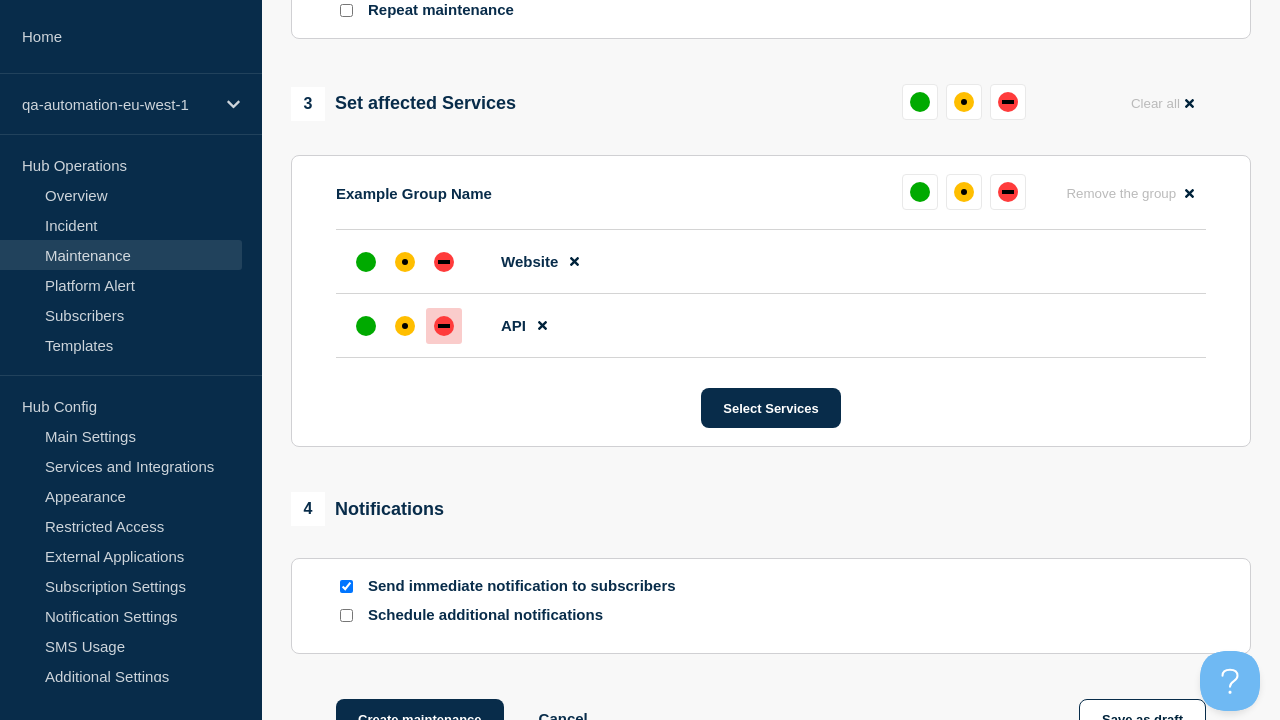 click at bounding box center [405, 262] 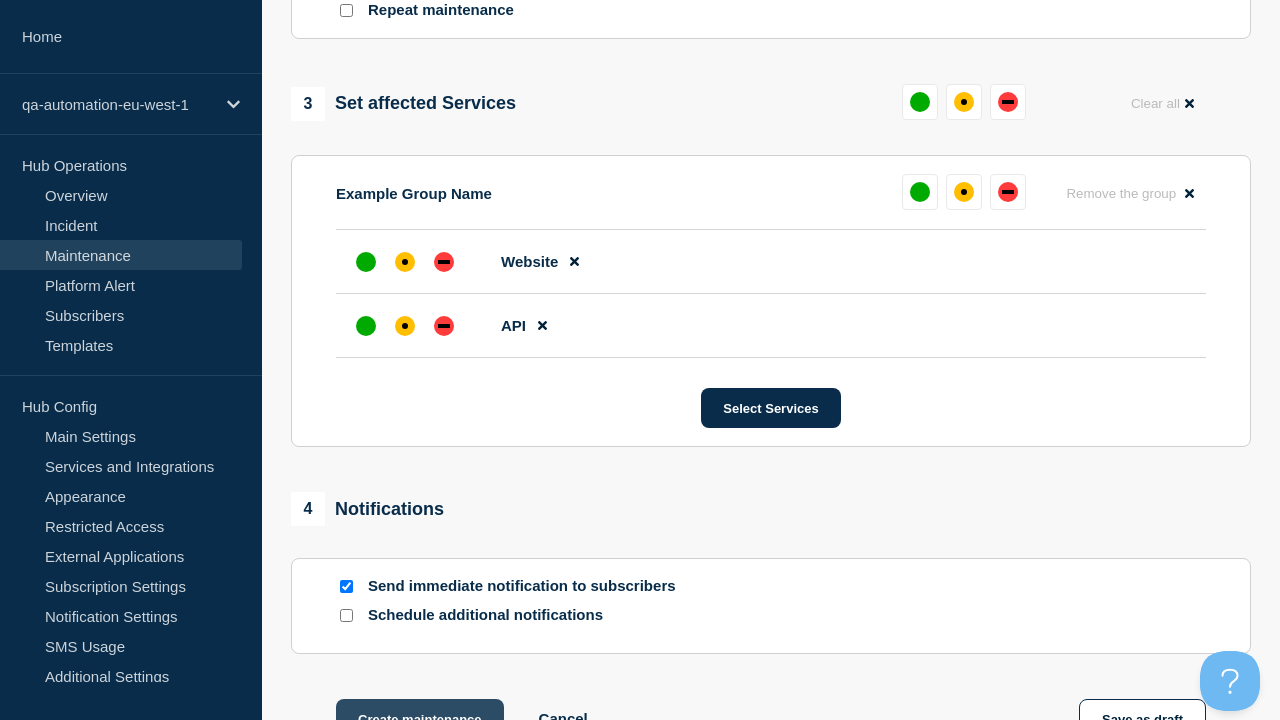click on "Create maintenance" at bounding box center (420, 719) 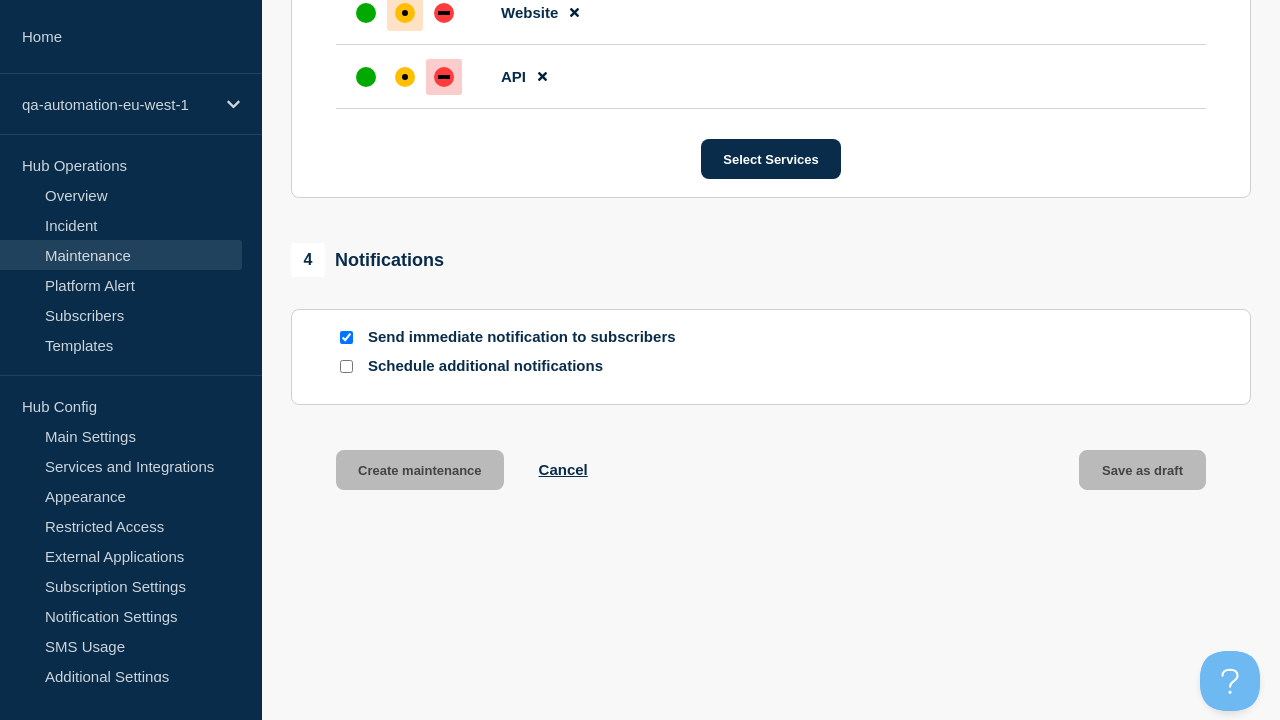 scroll, scrollTop: 1265, scrollLeft: 0, axis: vertical 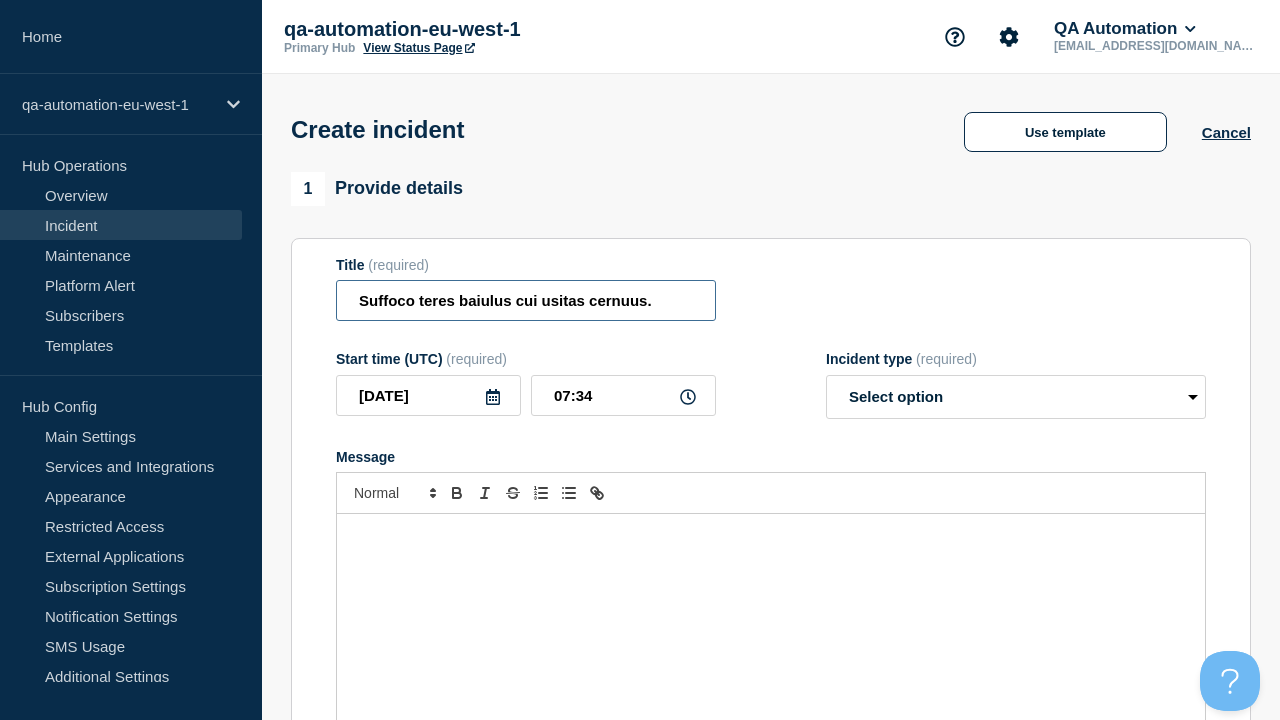 type on "Suffoco teres baiulus cui usitas cernuus." 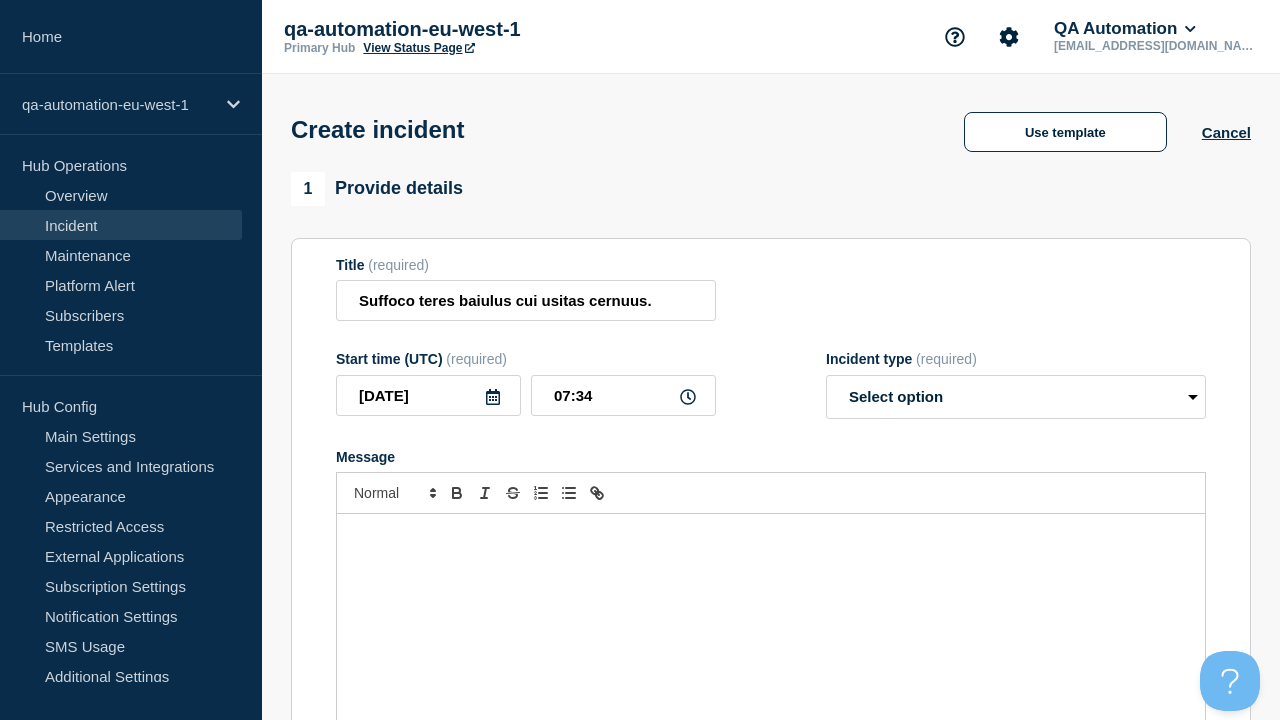 click at bounding box center [771, 634] 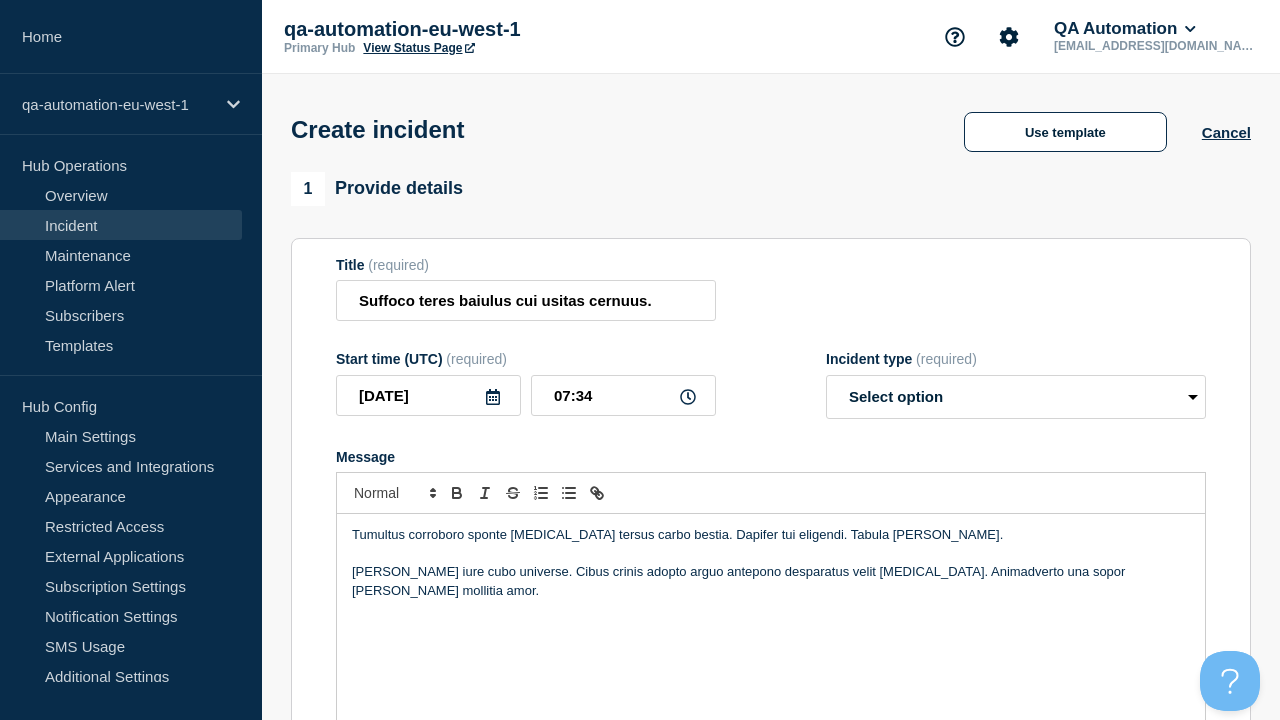 select on "identified" 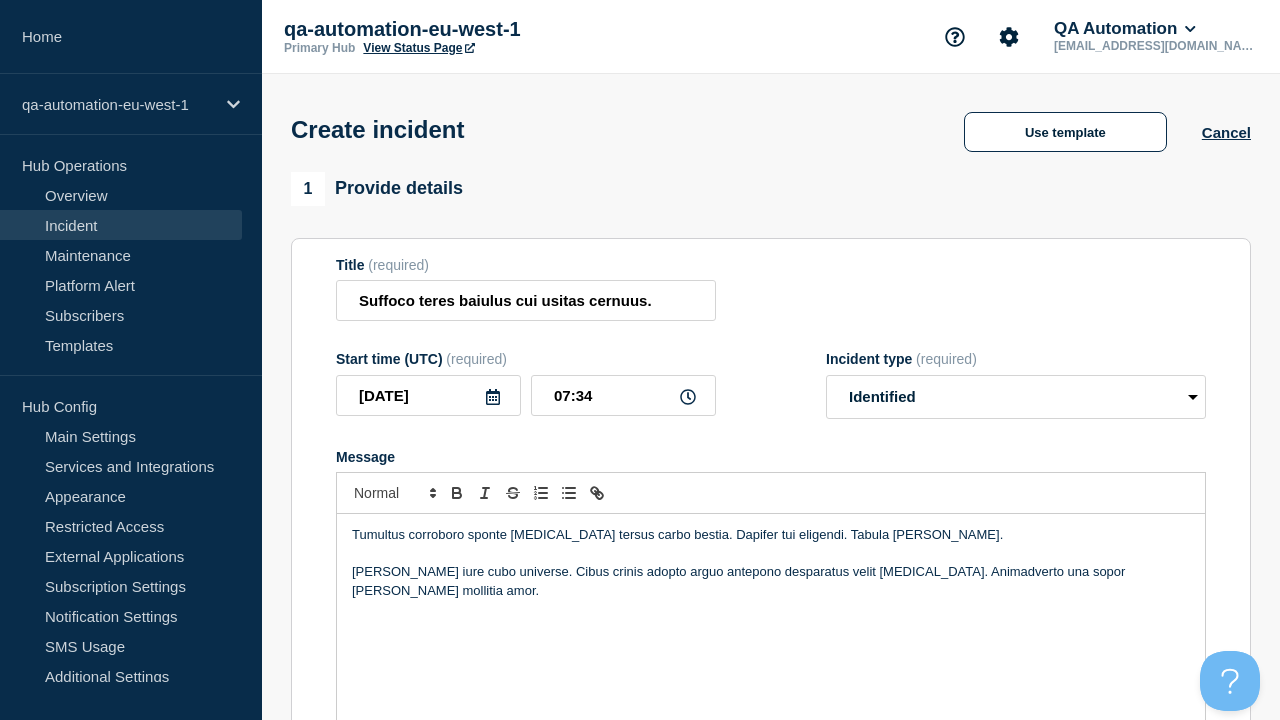 scroll, scrollTop: 634, scrollLeft: 0, axis: vertical 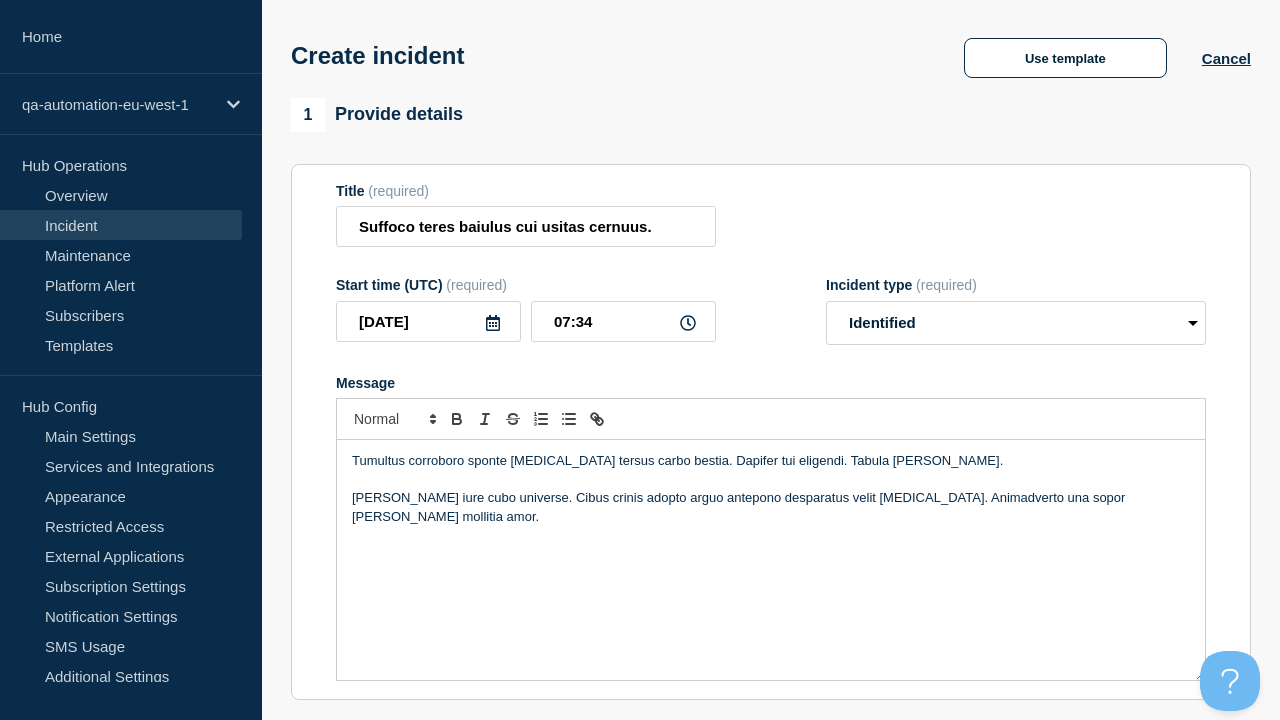 click on "Select Services" at bounding box center [770, 900] 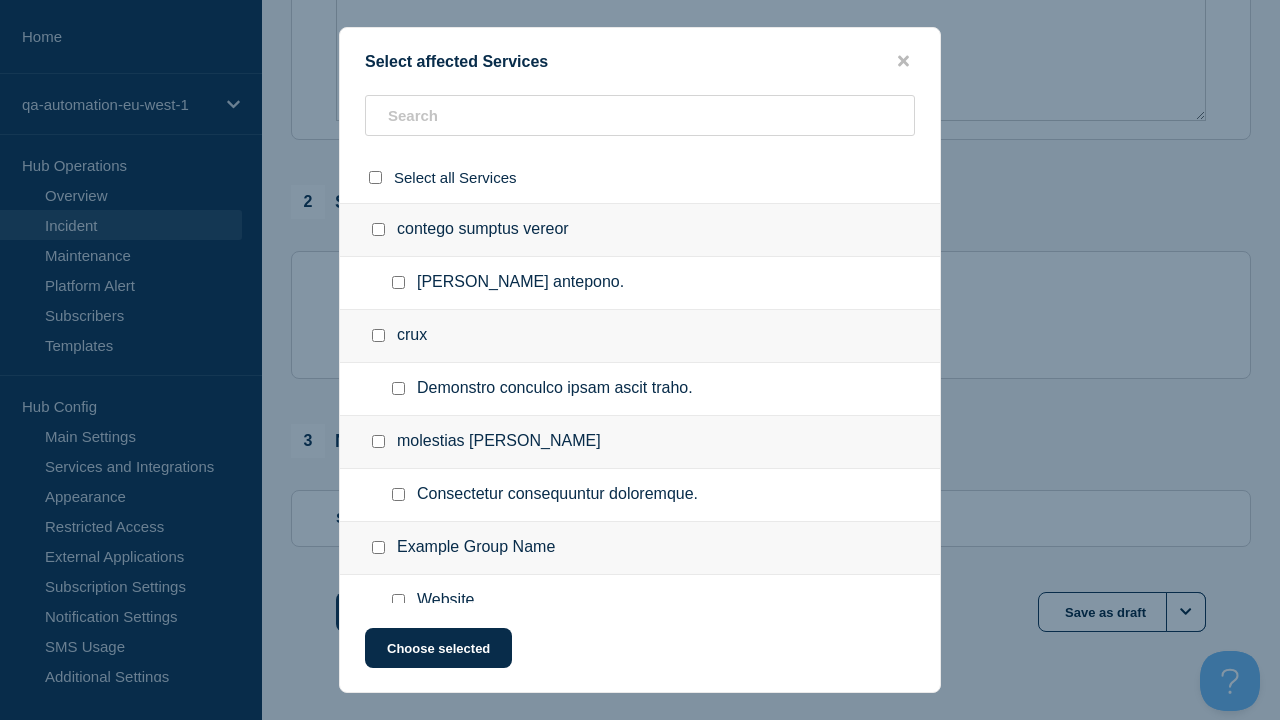 click at bounding box center (398, 653) 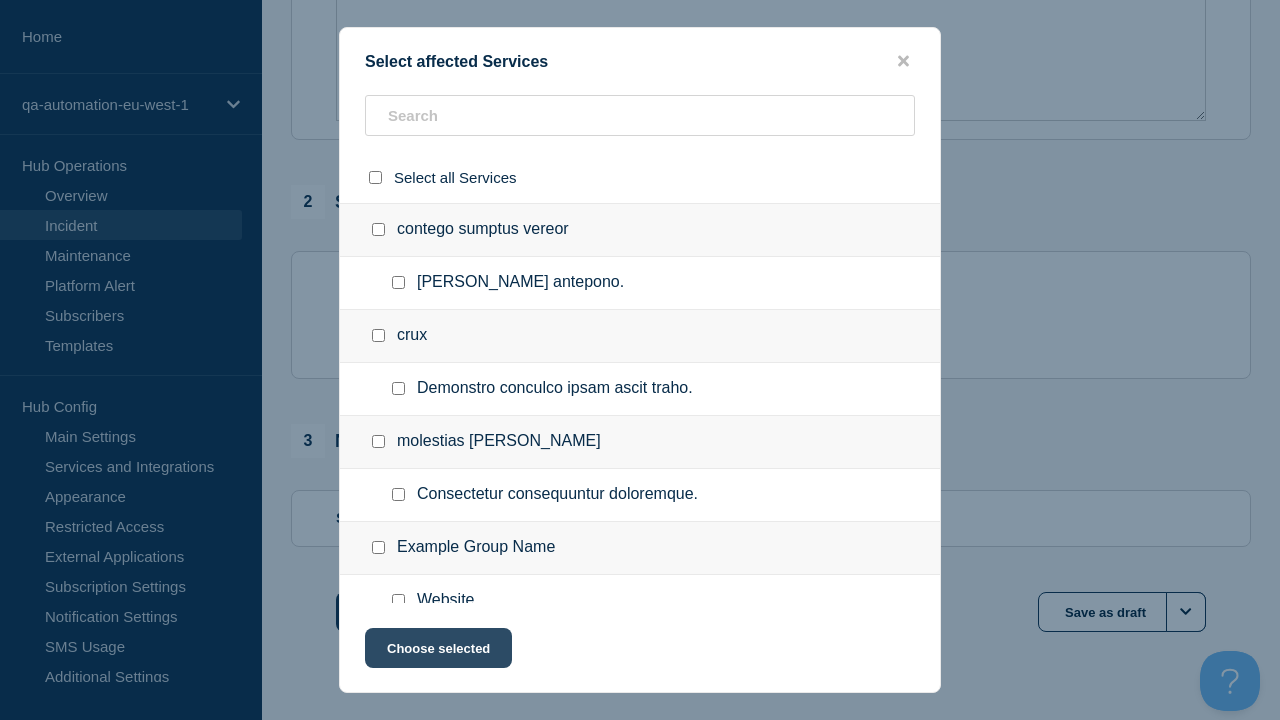checkbox on "true" 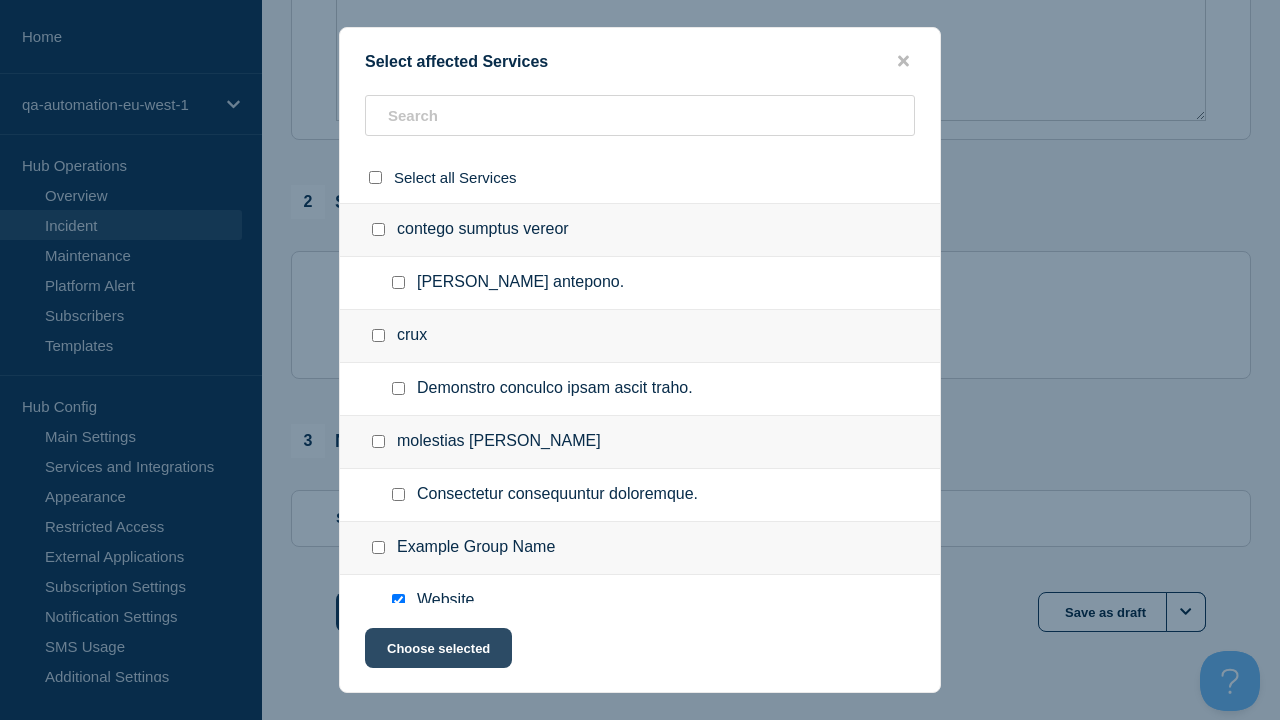 checkbox on "true" 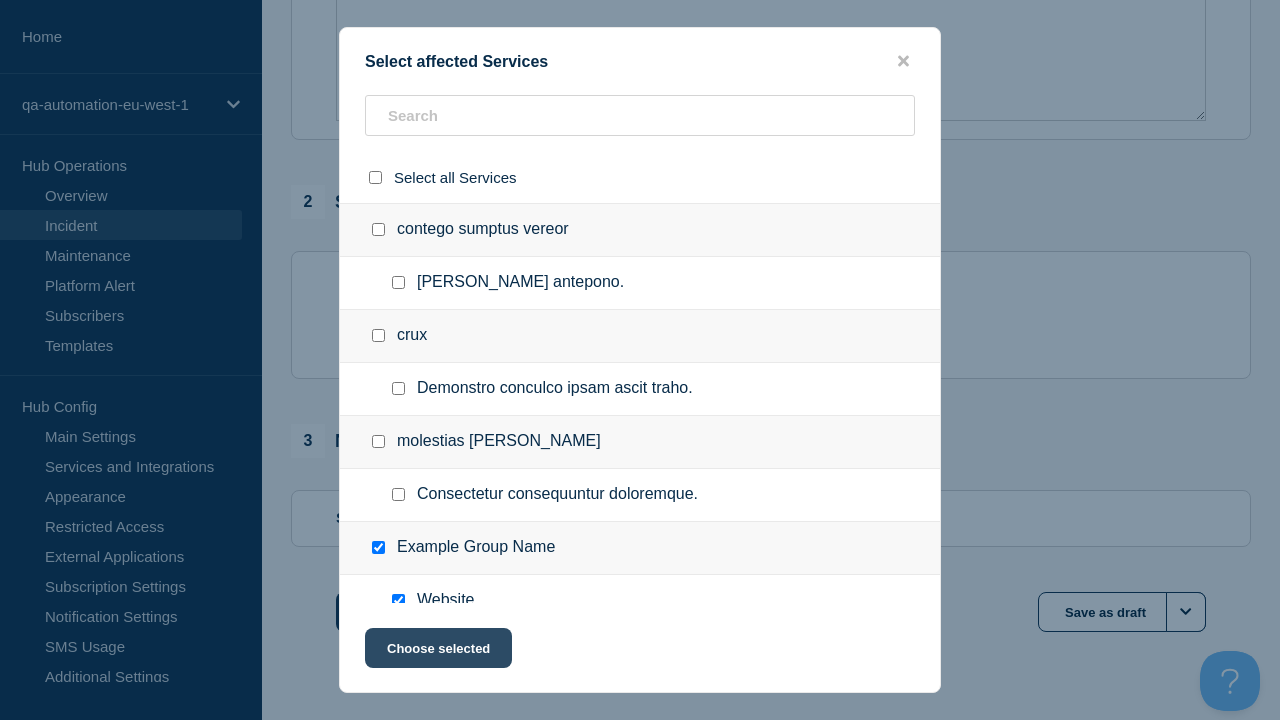 click on "Choose selected" 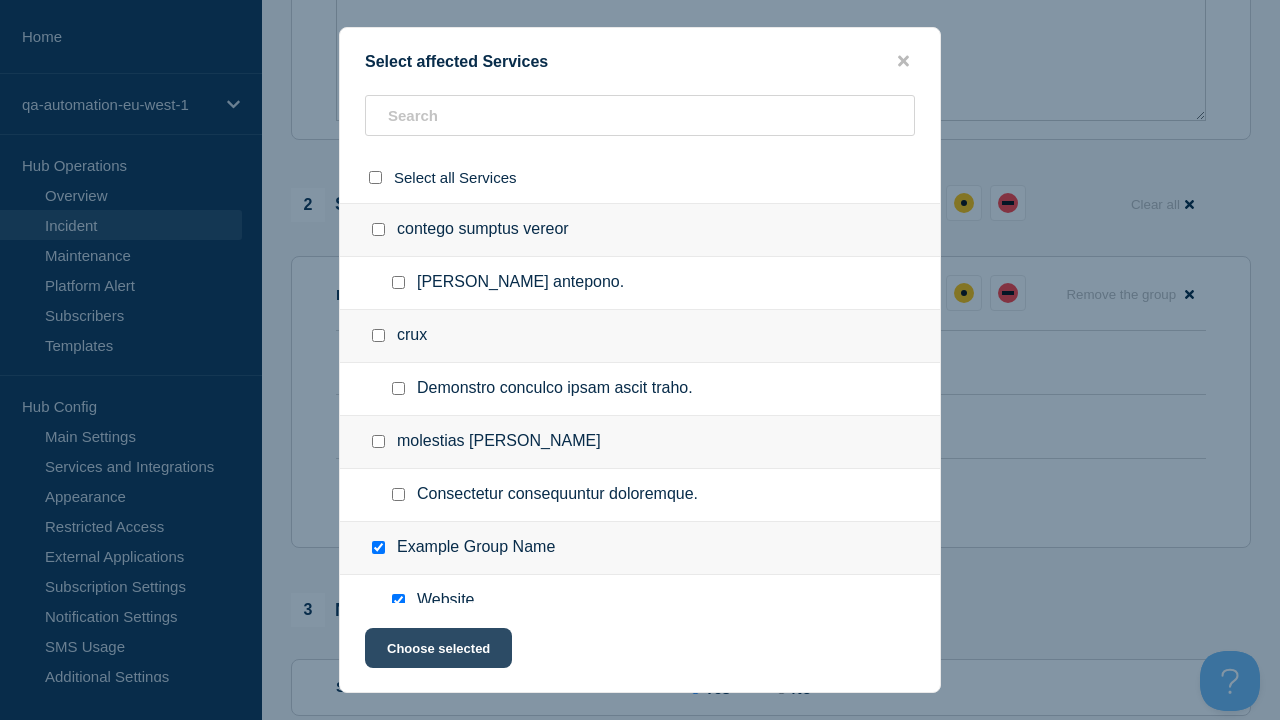 scroll, scrollTop: 96, scrollLeft: 0, axis: vertical 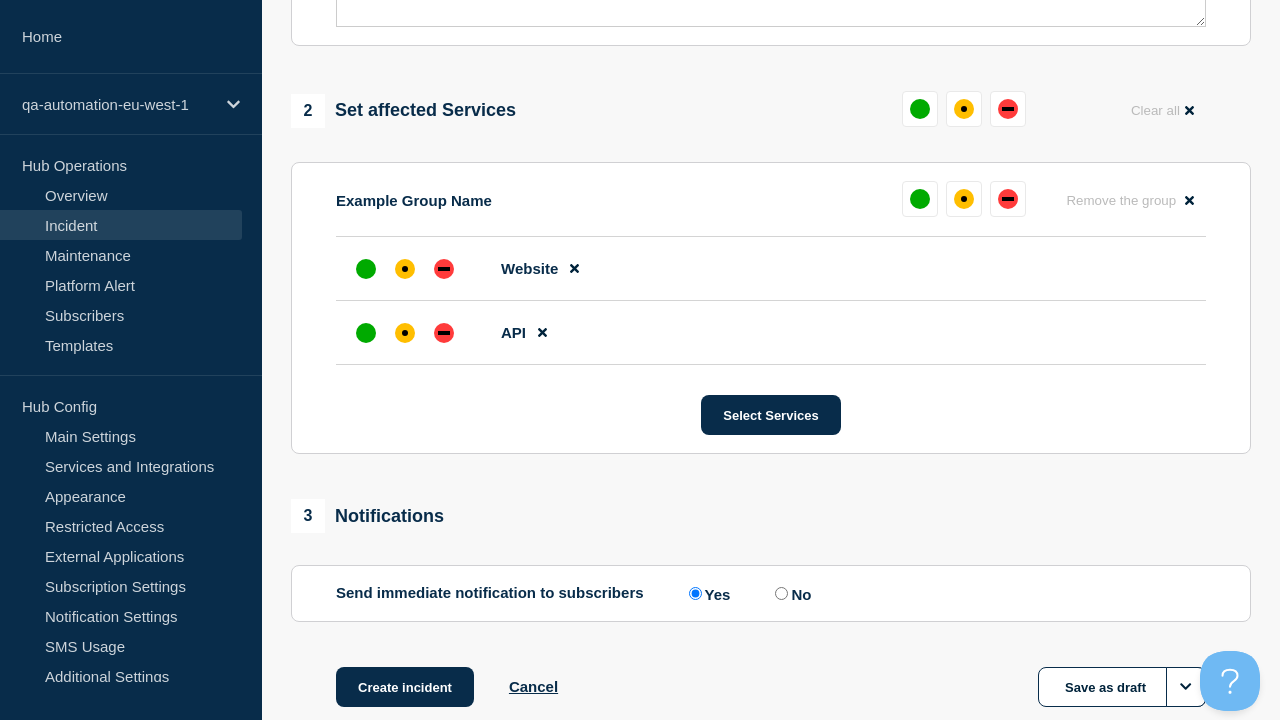 click at bounding box center (444, 333) 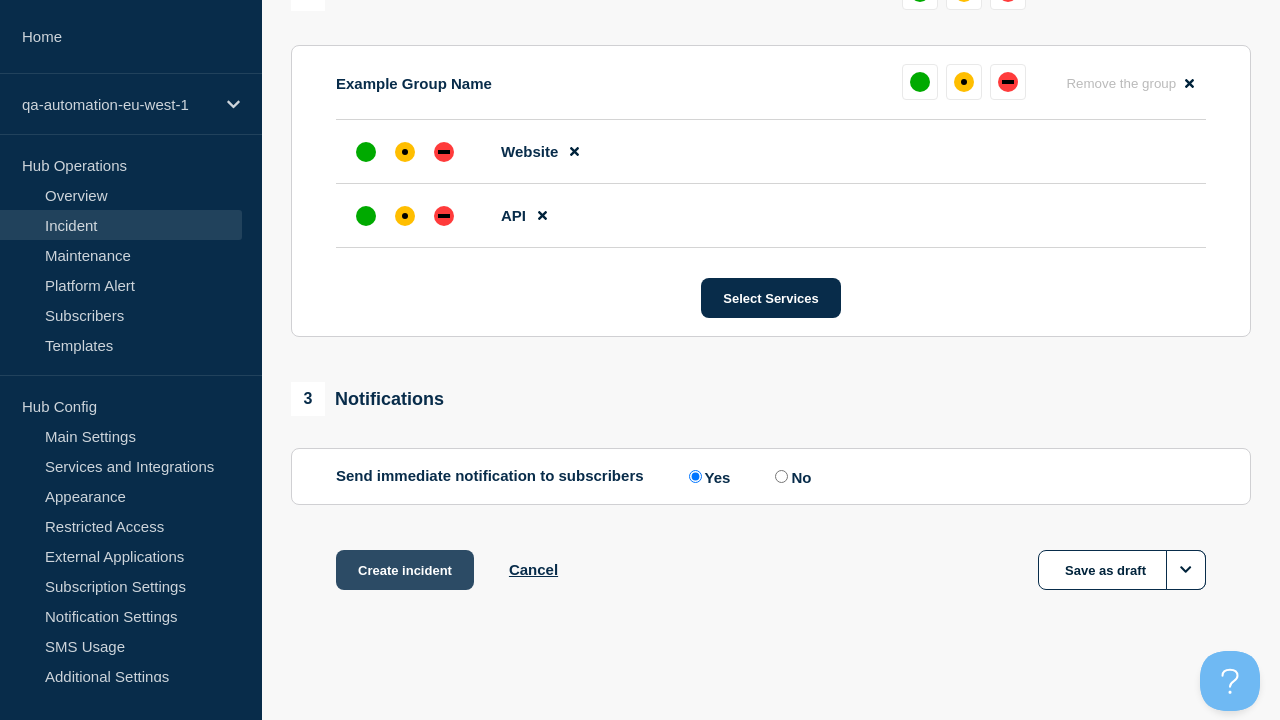 click at bounding box center (405, 152) 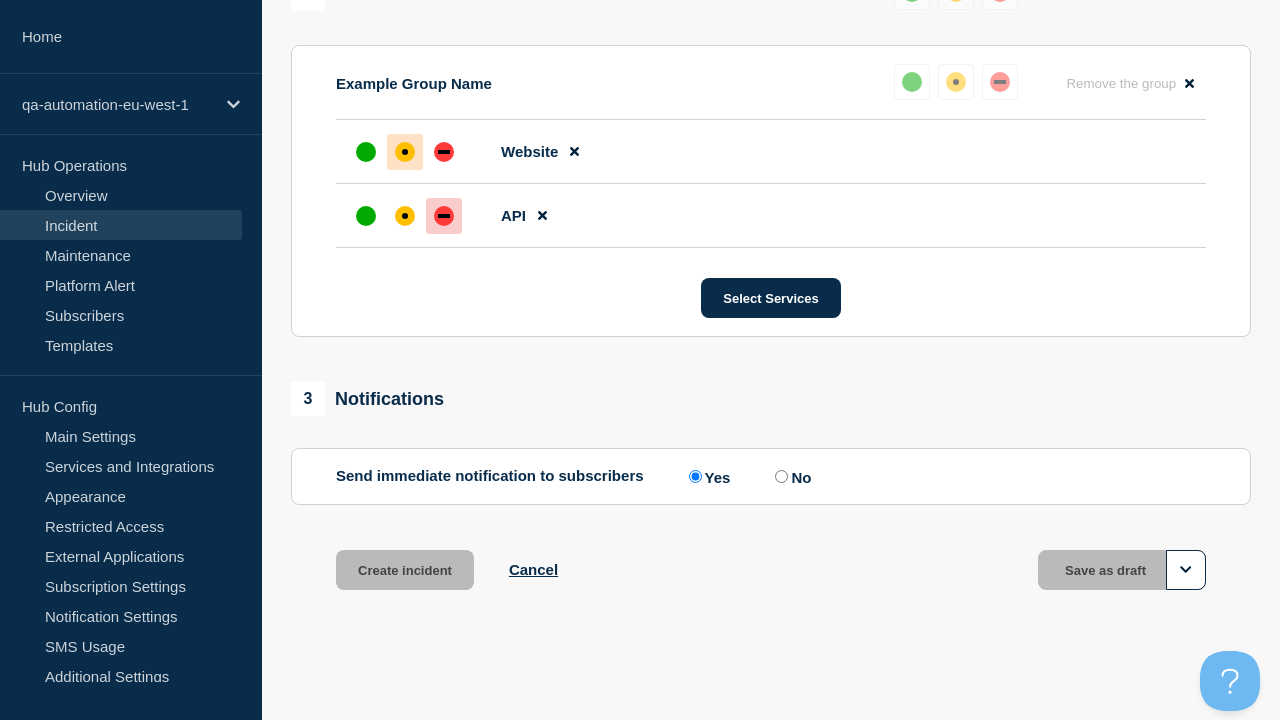 scroll, scrollTop: 919, scrollLeft: 0, axis: vertical 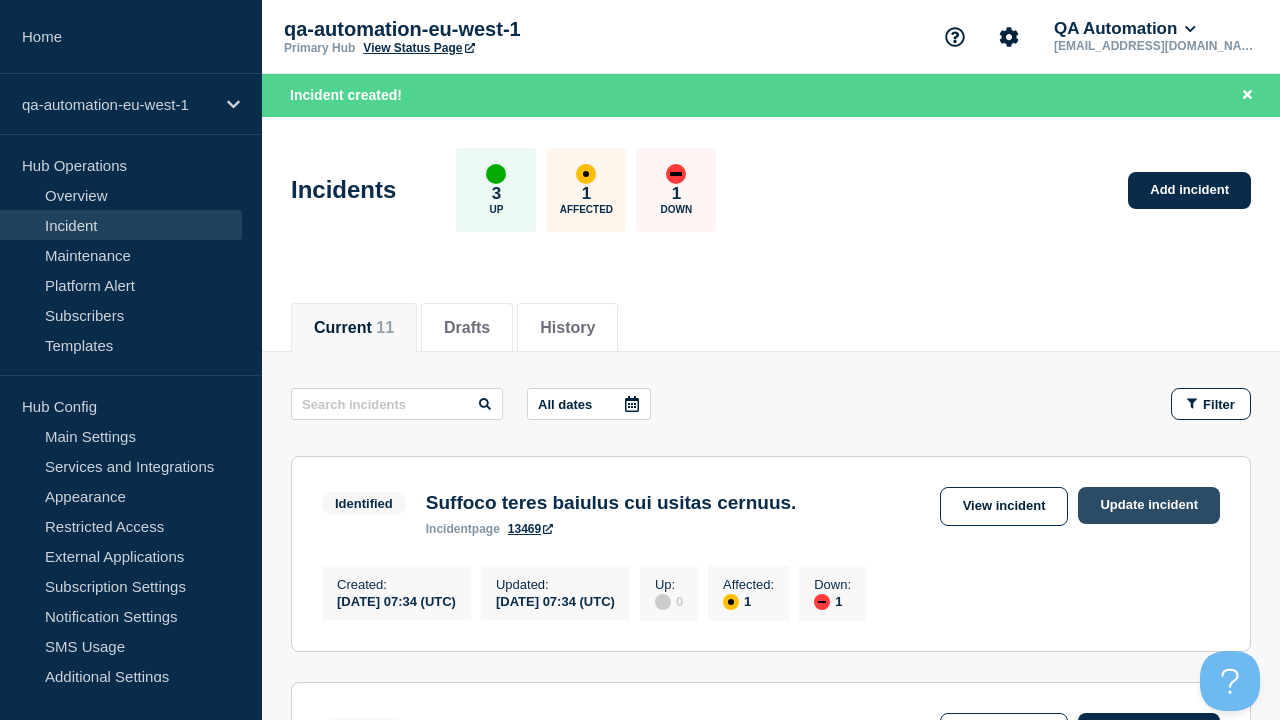 click on "Update incident" at bounding box center [1149, 505] 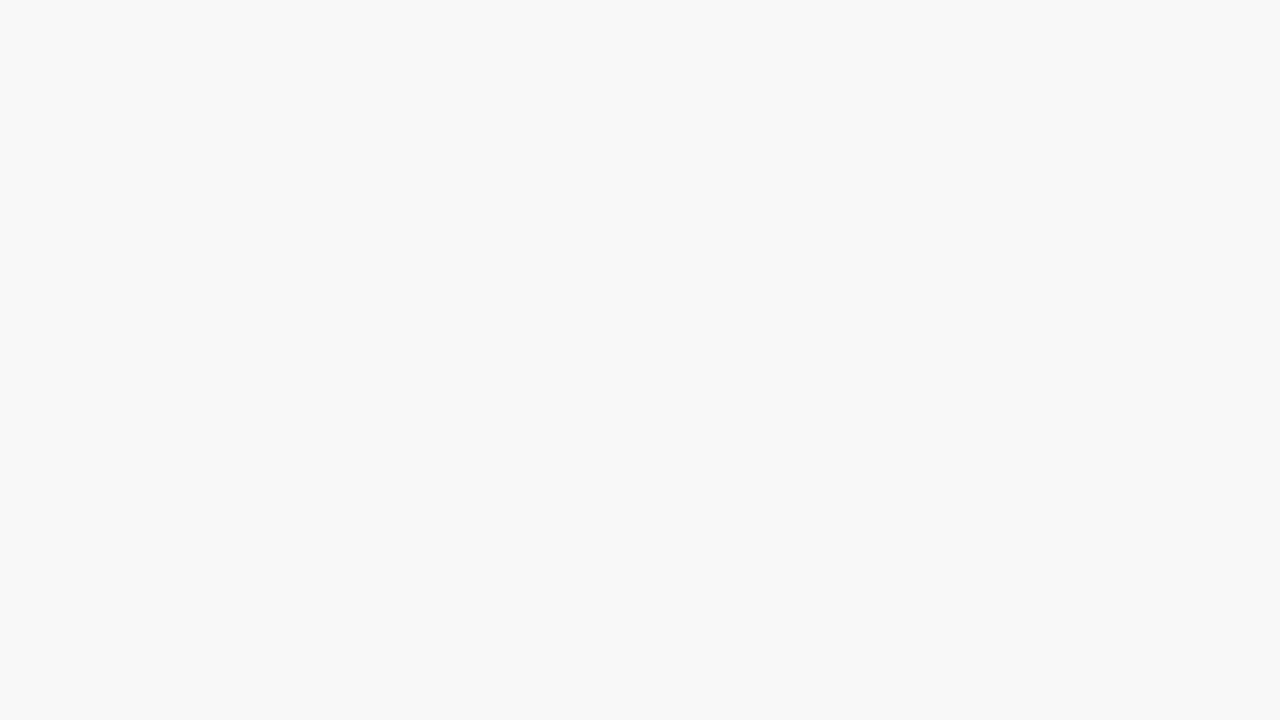 scroll, scrollTop: 0, scrollLeft: 0, axis: both 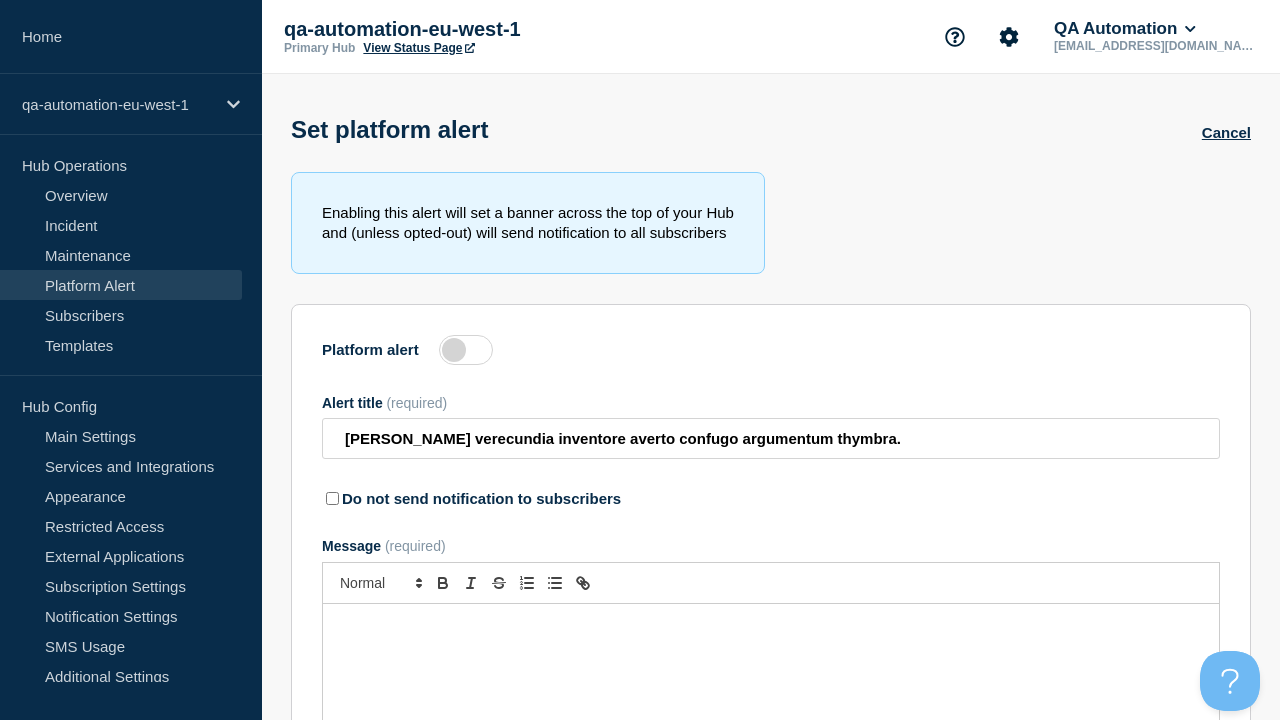 click at bounding box center [466, 350] 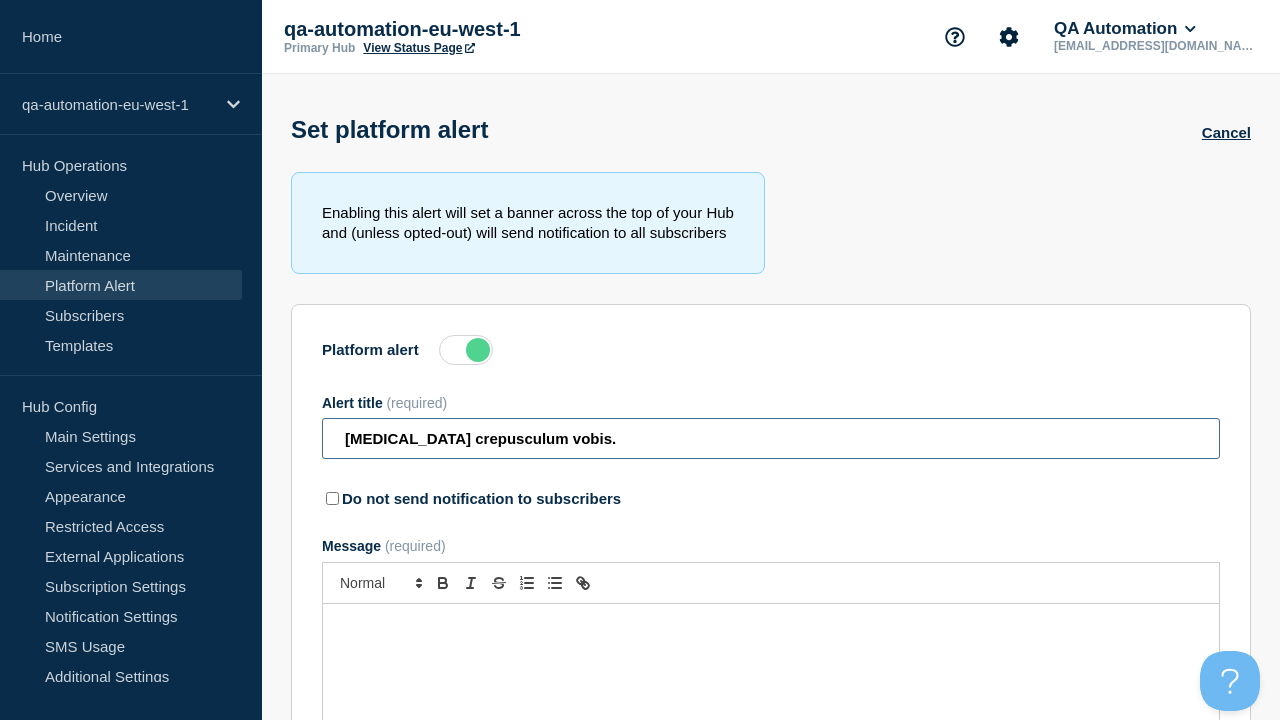 type on "[MEDICAL_DATA] crepusculum vobis." 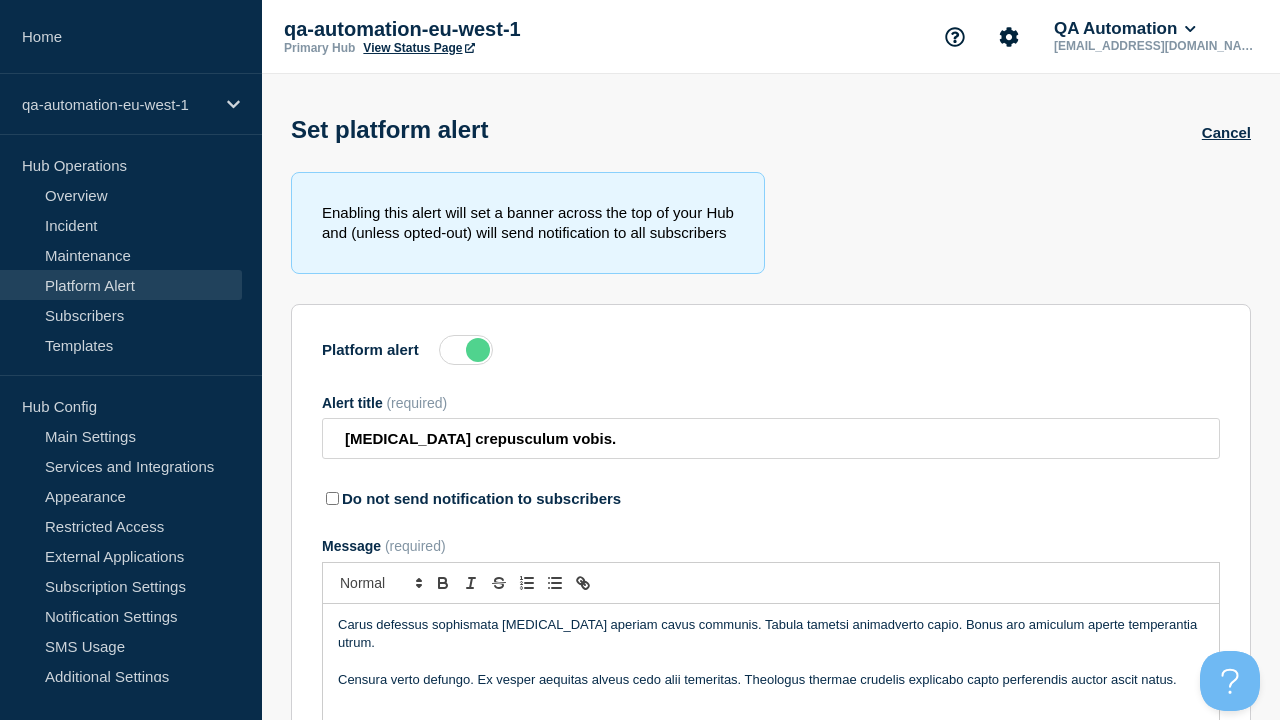 click on "Save" at bounding box center [396, 926] 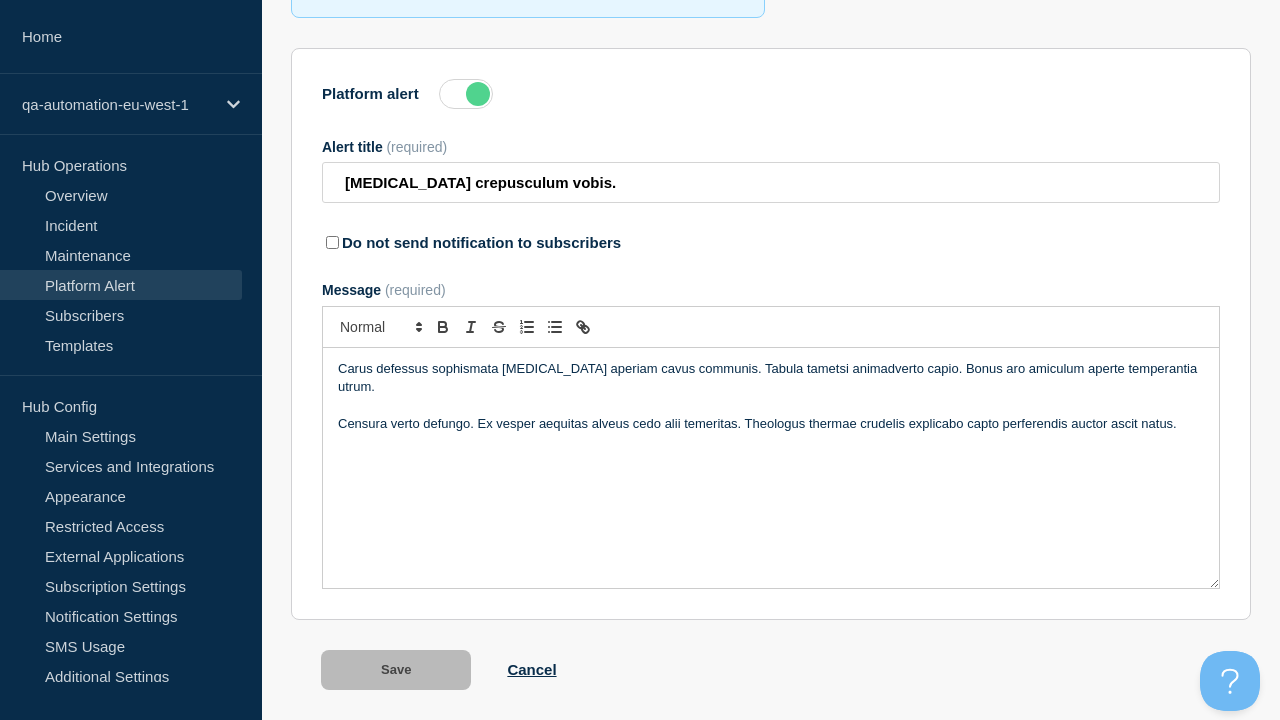 scroll, scrollTop: 0, scrollLeft: 0, axis: both 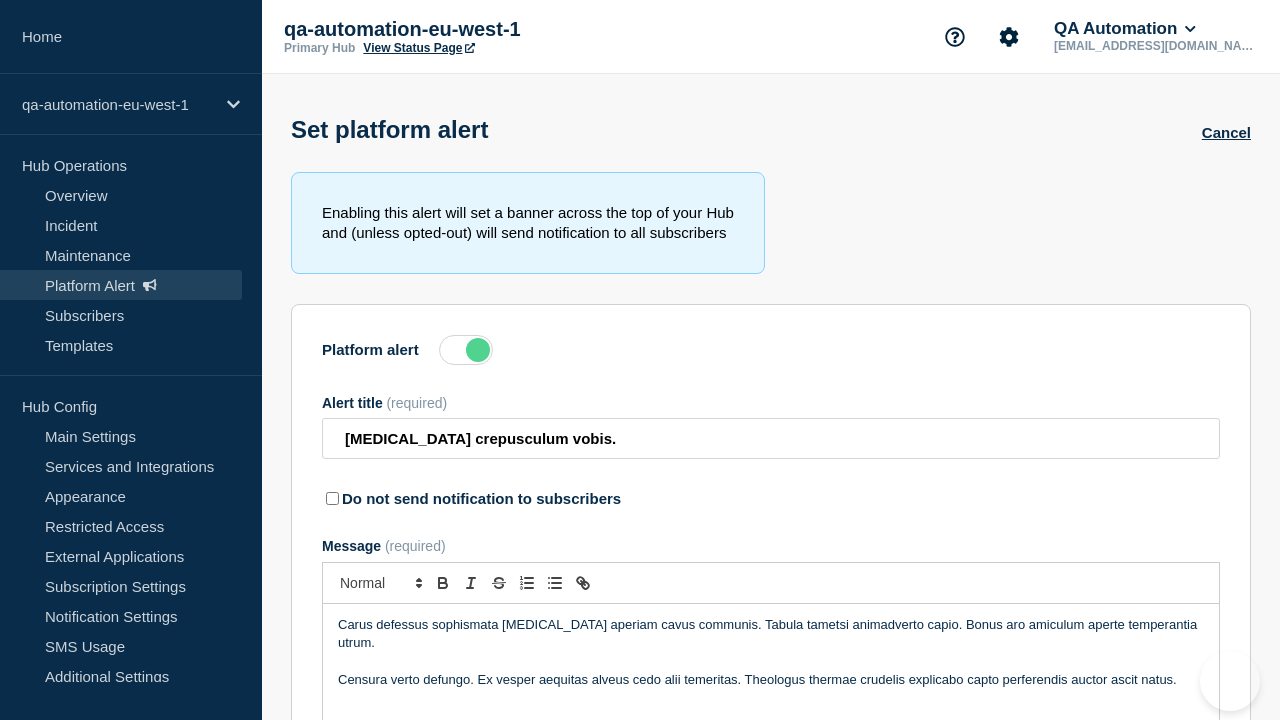 click at bounding box center [466, 350] 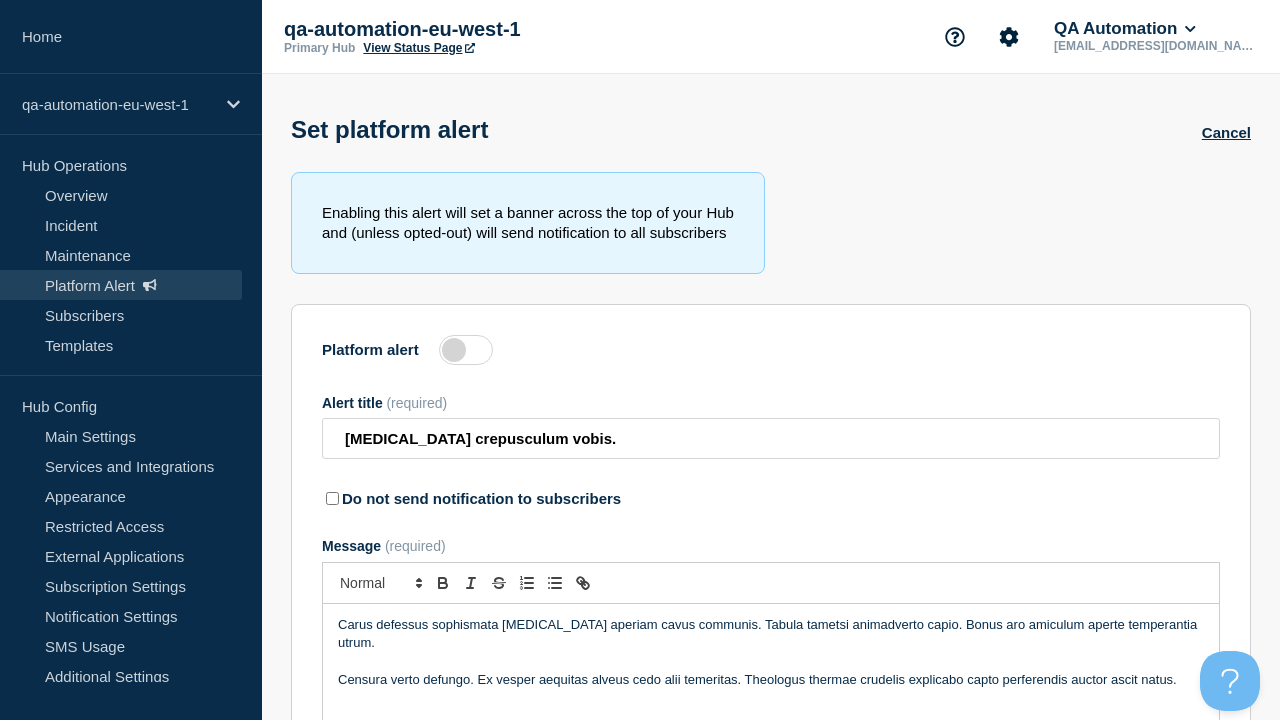 scroll, scrollTop: 0, scrollLeft: 0, axis: both 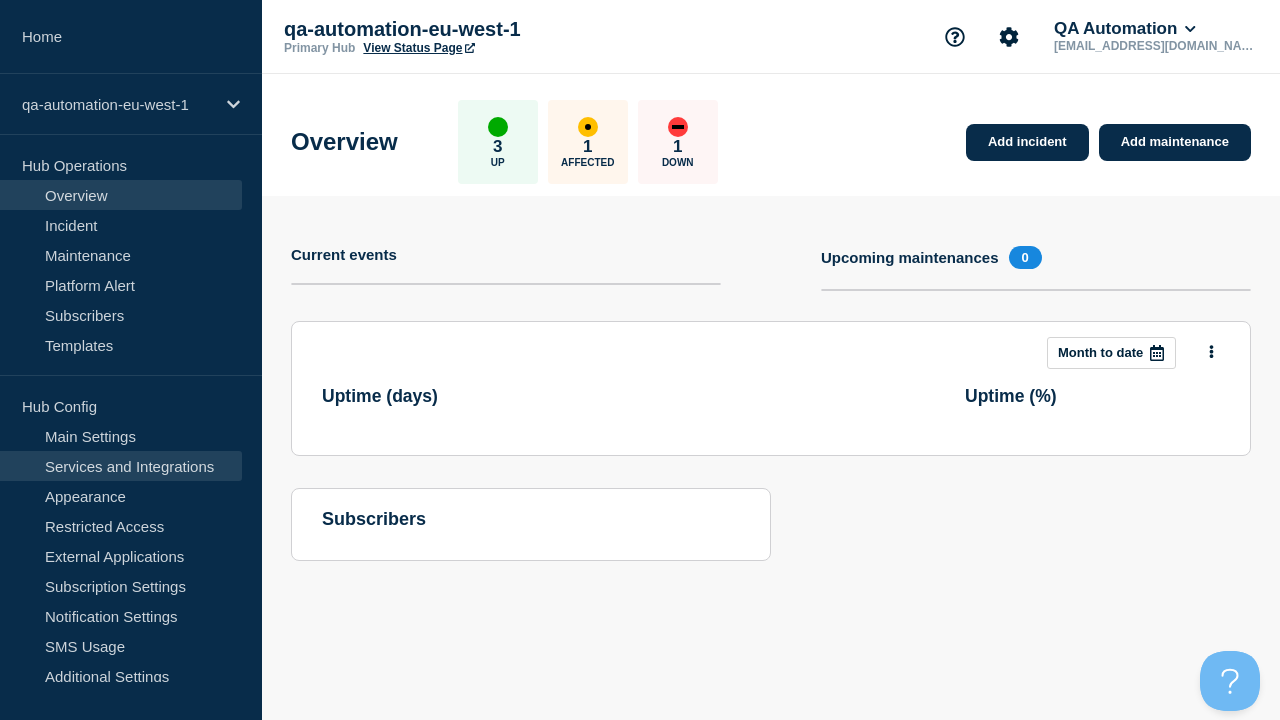 click on "Services and Integrations" at bounding box center [121, 466] 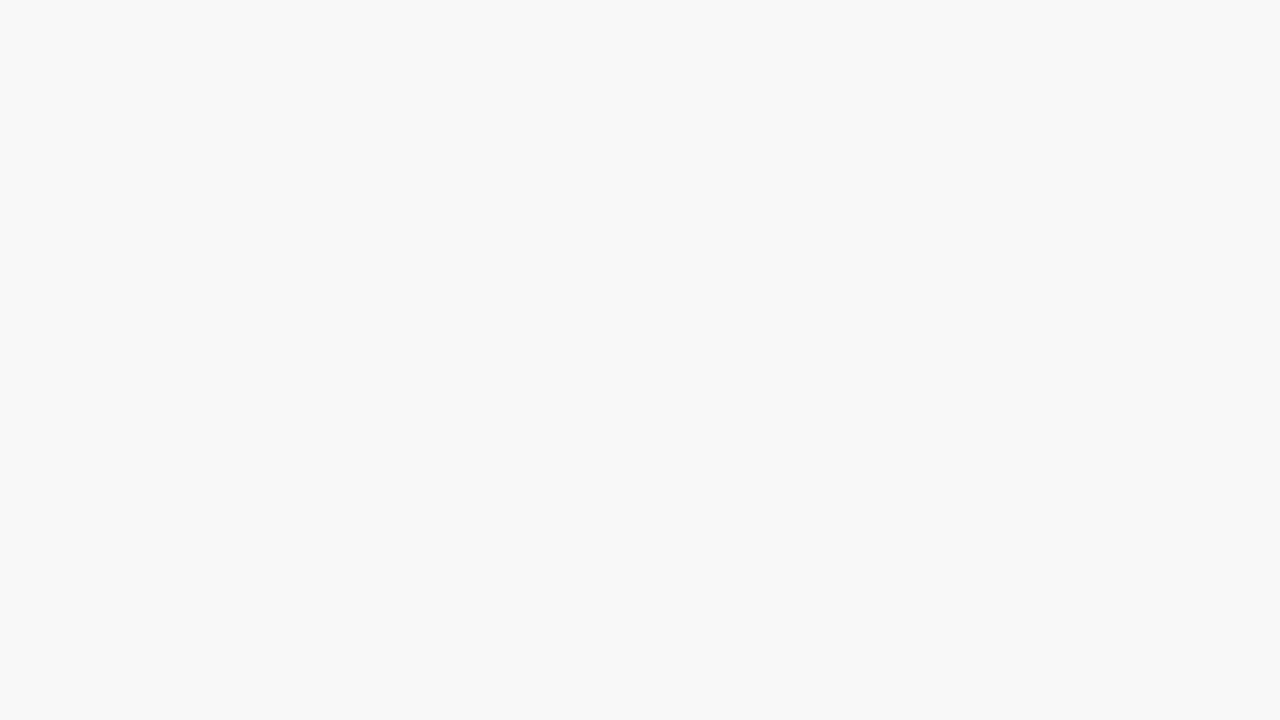 scroll, scrollTop: 0, scrollLeft: 0, axis: both 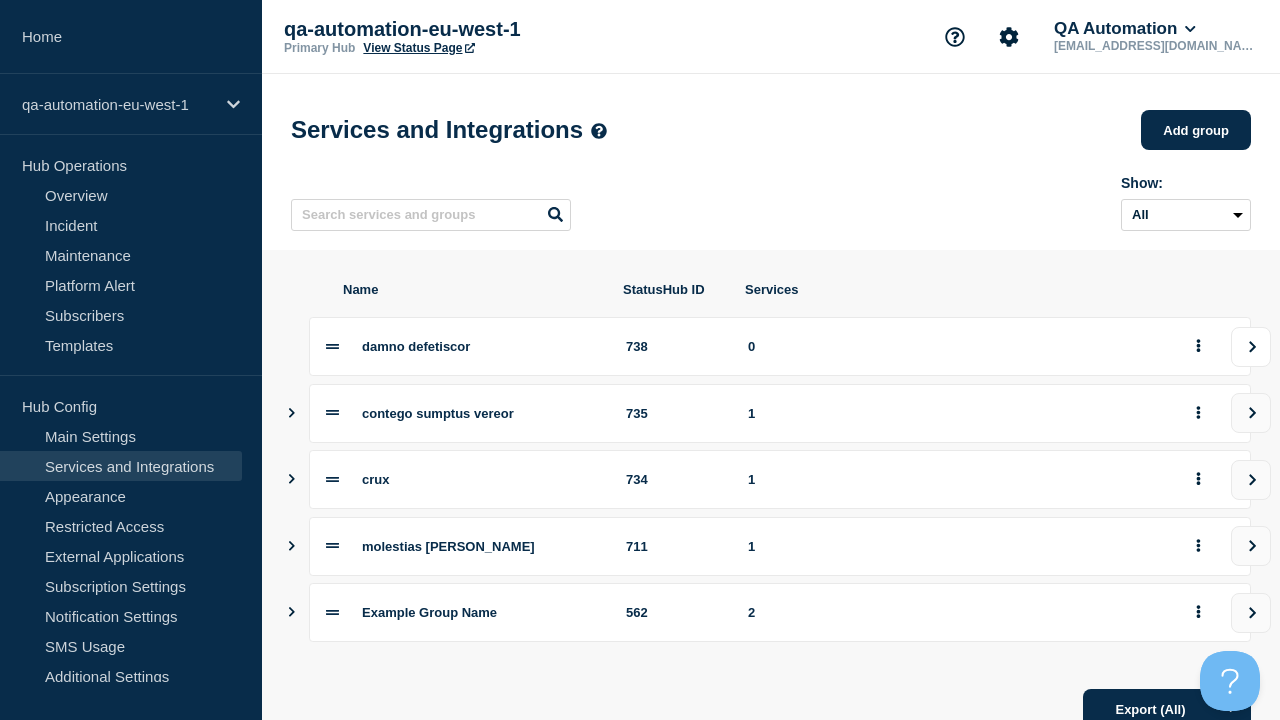 click 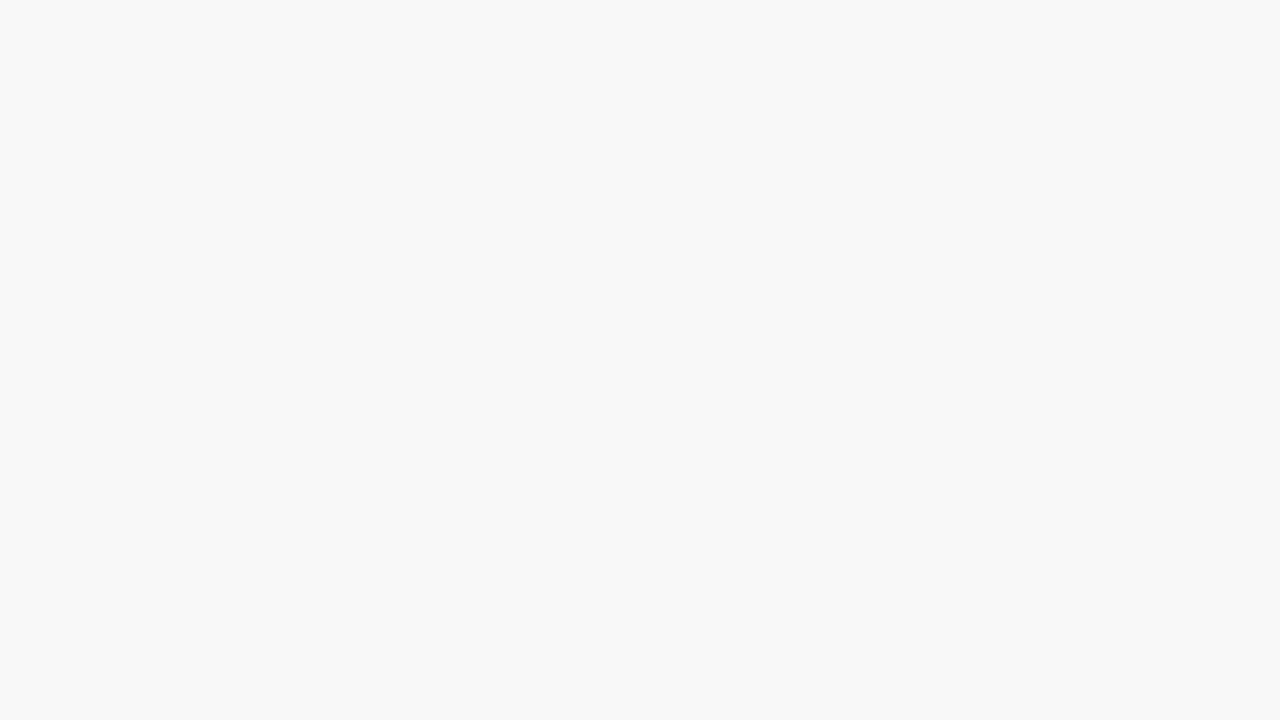 scroll, scrollTop: 0, scrollLeft: 0, axis: both 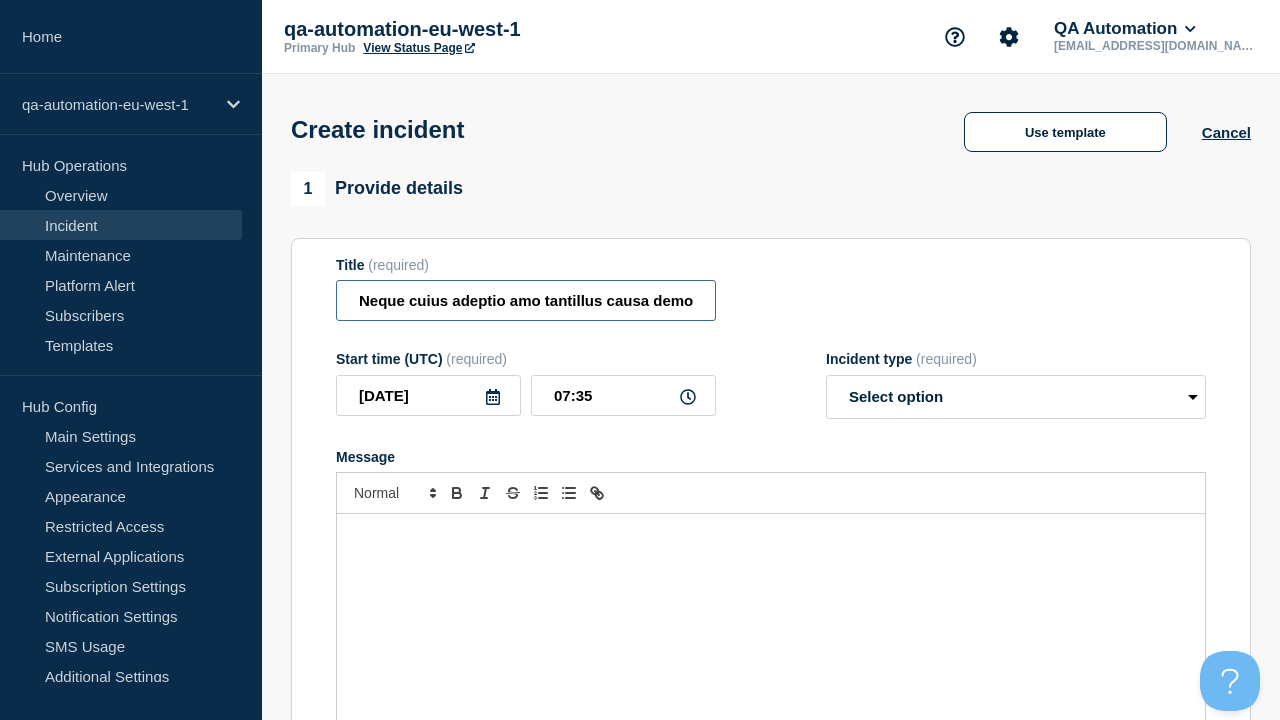 type on "Neque cuius adeptio amo tantillus causa demoror [PERSON_NAME] tabula." 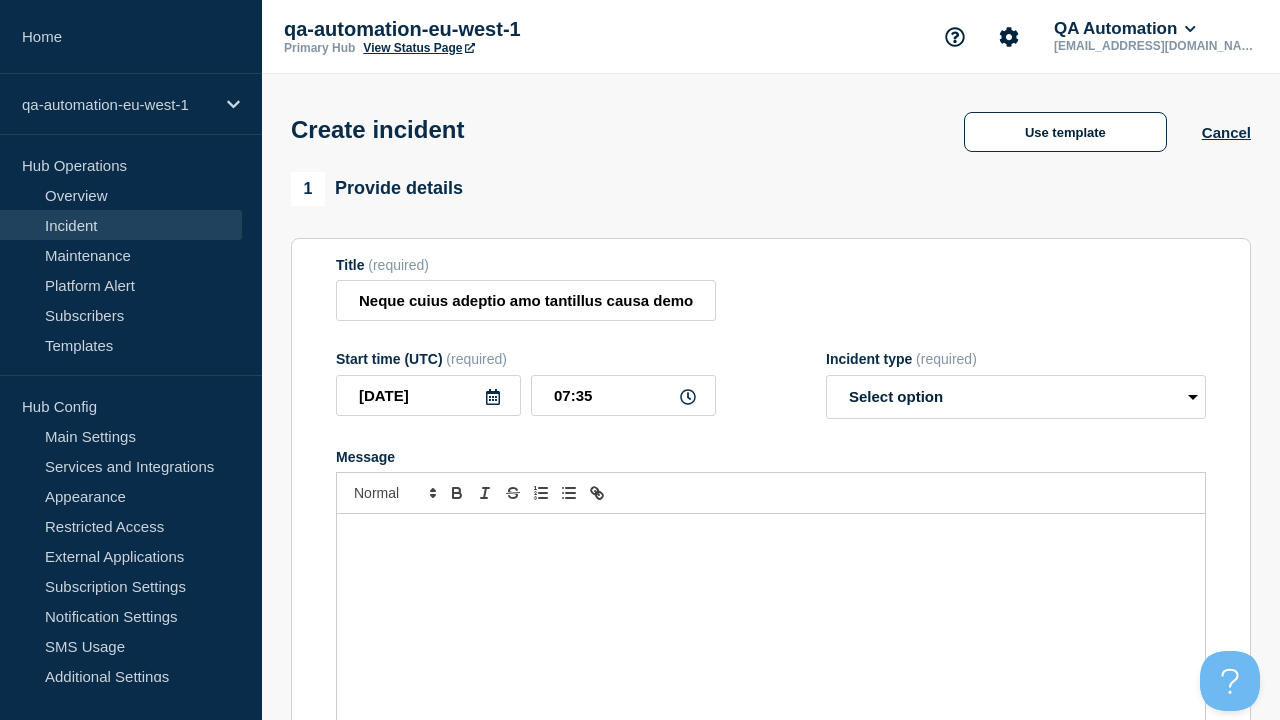 click at bounding box center [771, 634] 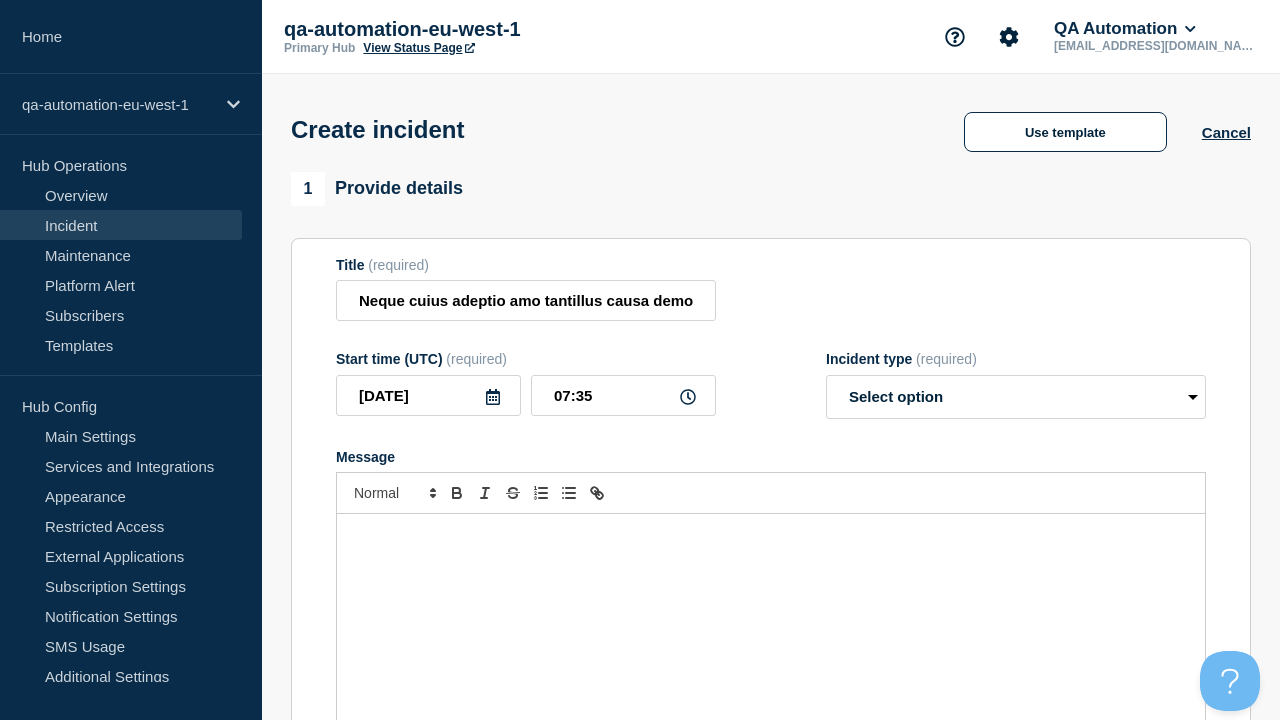 type 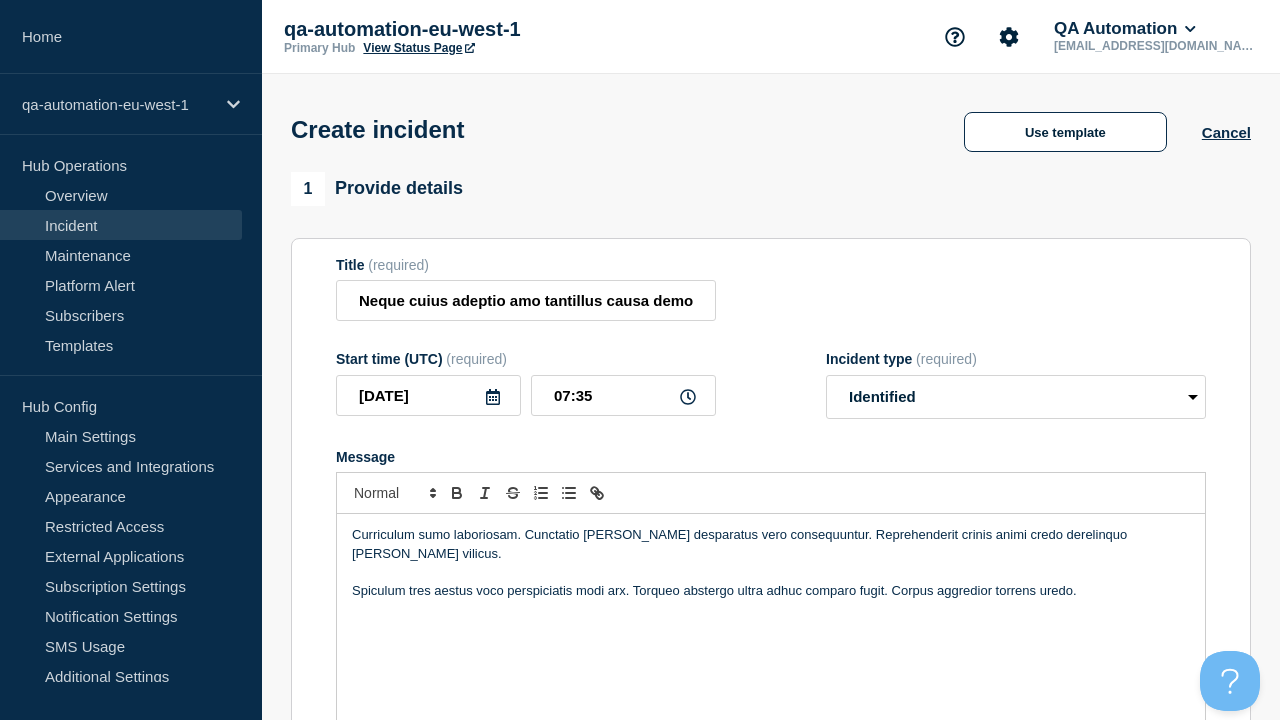 scroll, scrollTop: 0, scrollLeft: 0, axis: both 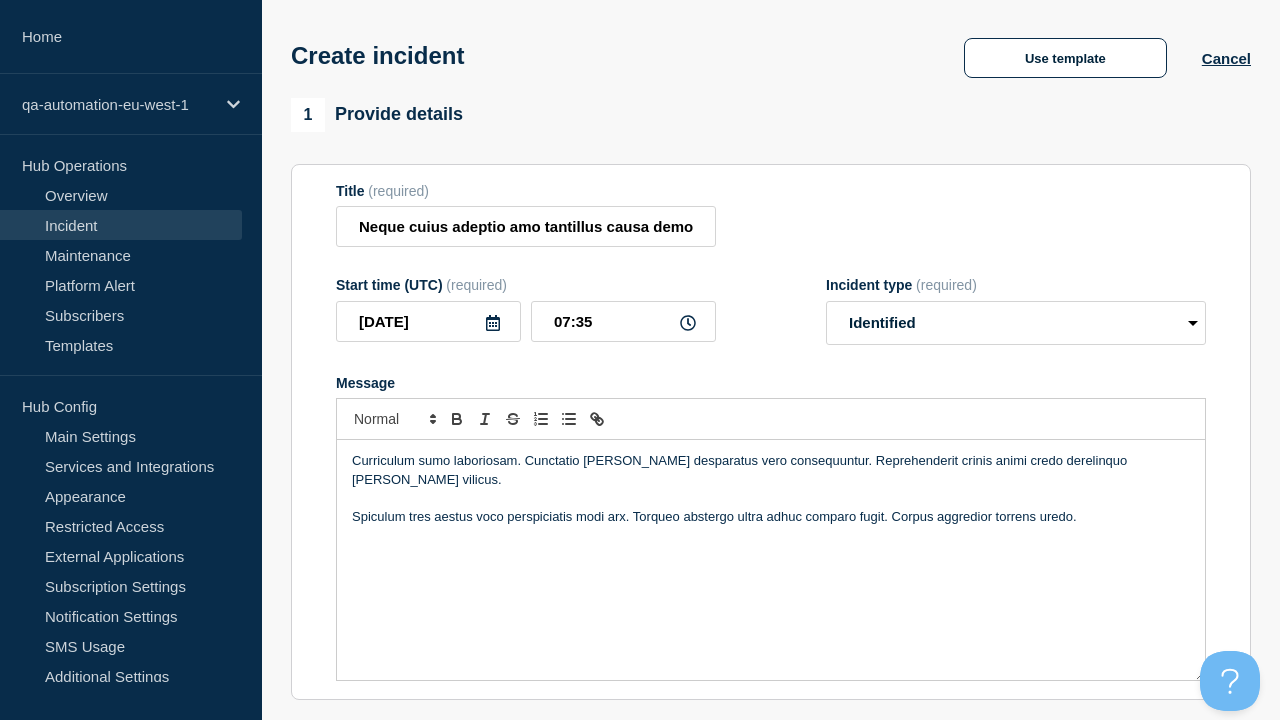 click on "Select Services" at bounding box center [770, 900] 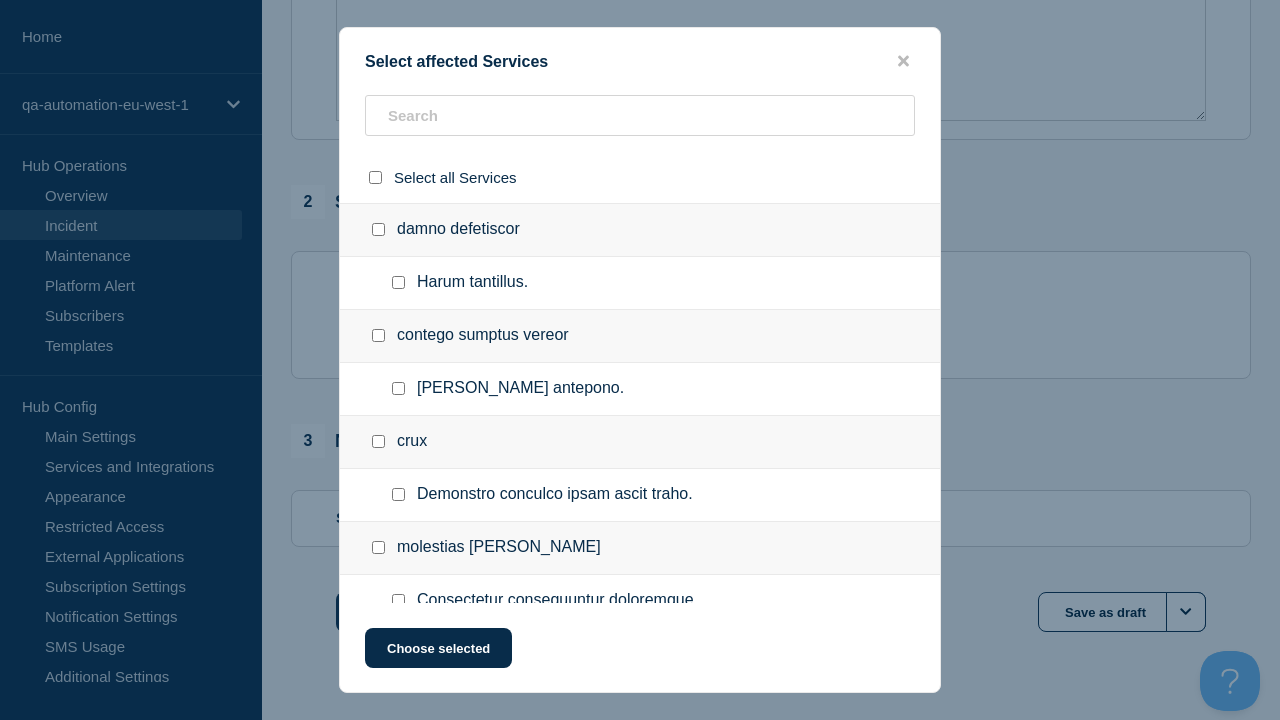 click at bounding box center [398, 759] 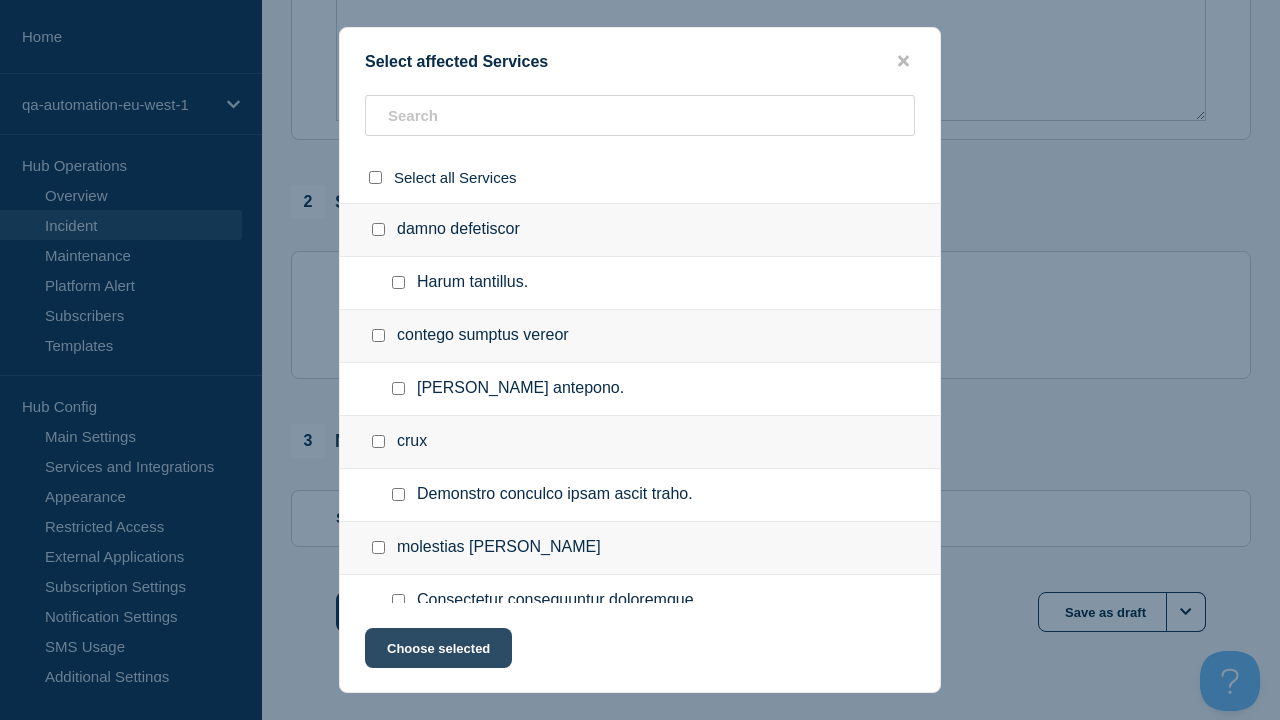 checkbox on "true" 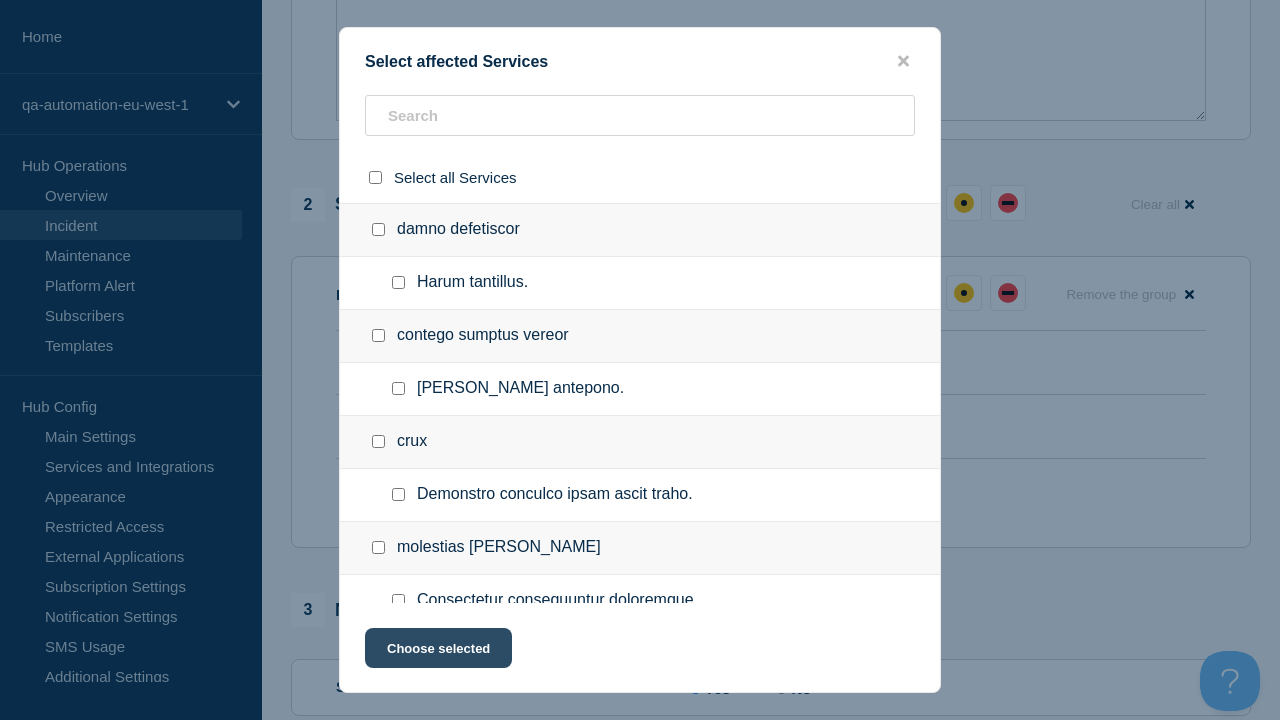 scroll, scrollTop: 206, scrollLeft: 0, axis: vertical 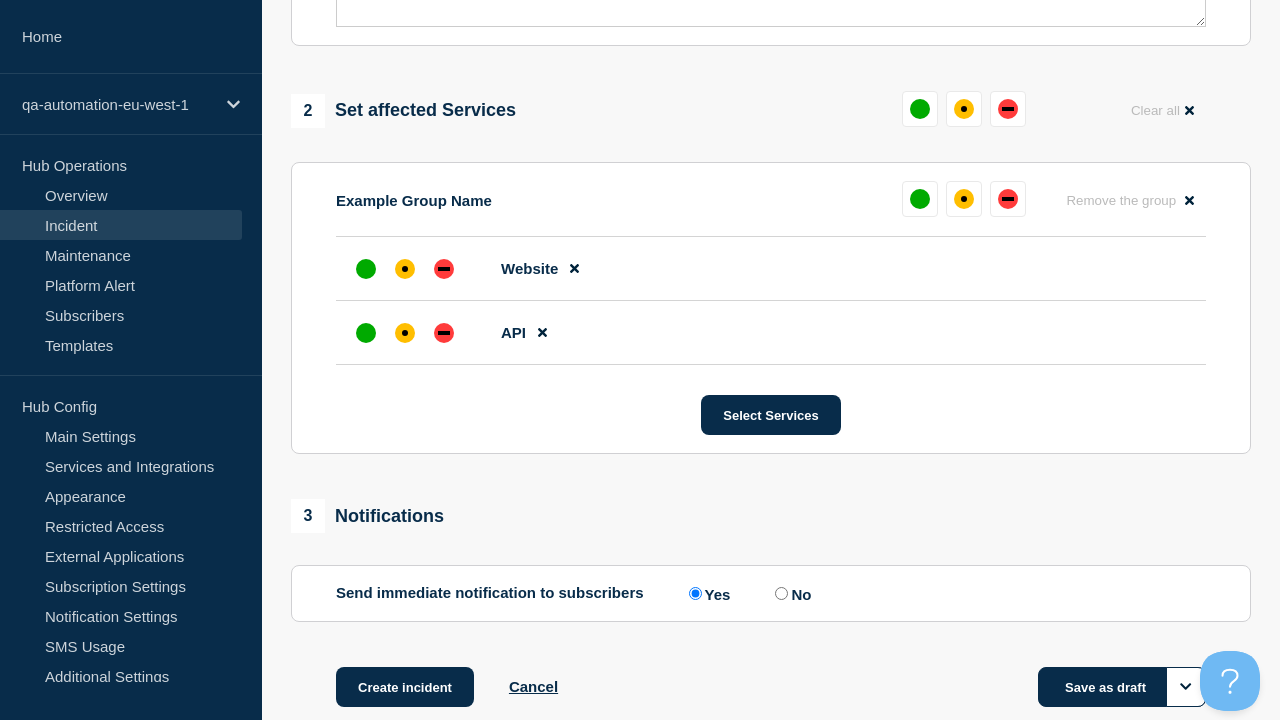 click at bounding box center [444, 333] 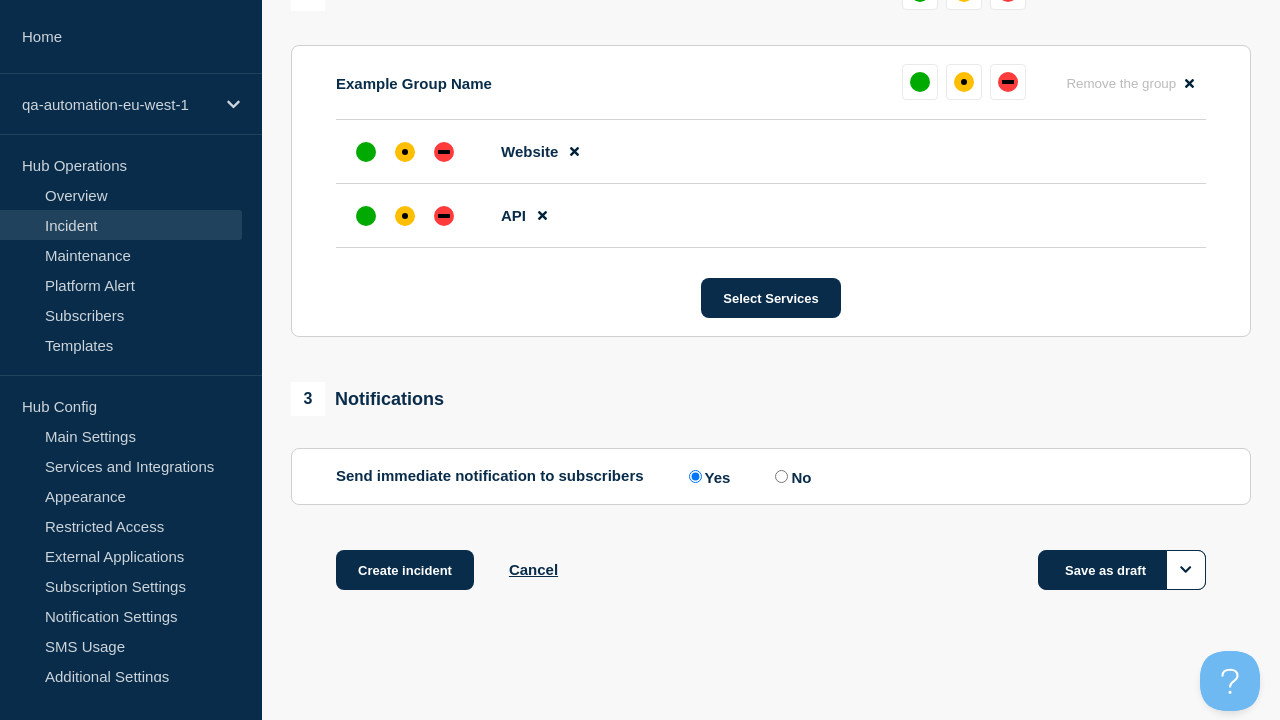 click at bounding box center (405, 152) 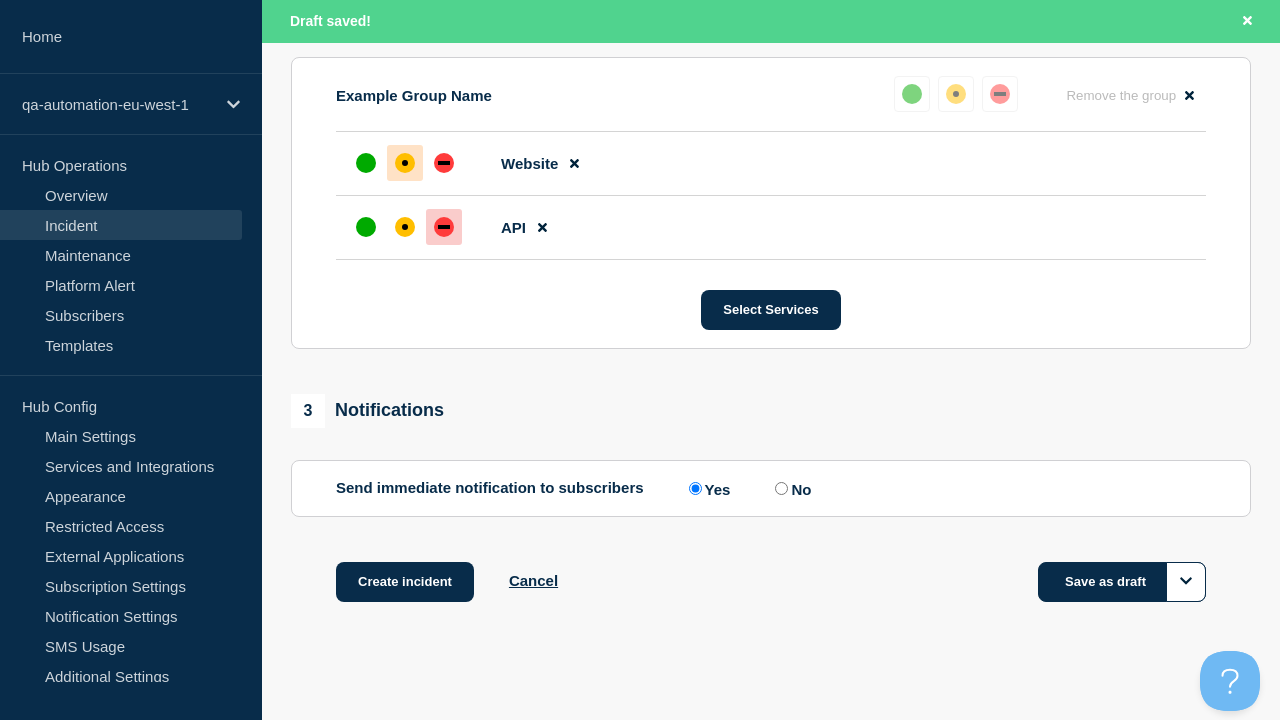 scroll, scrollTop: 919, scrollLeft: 0, axis: vertical 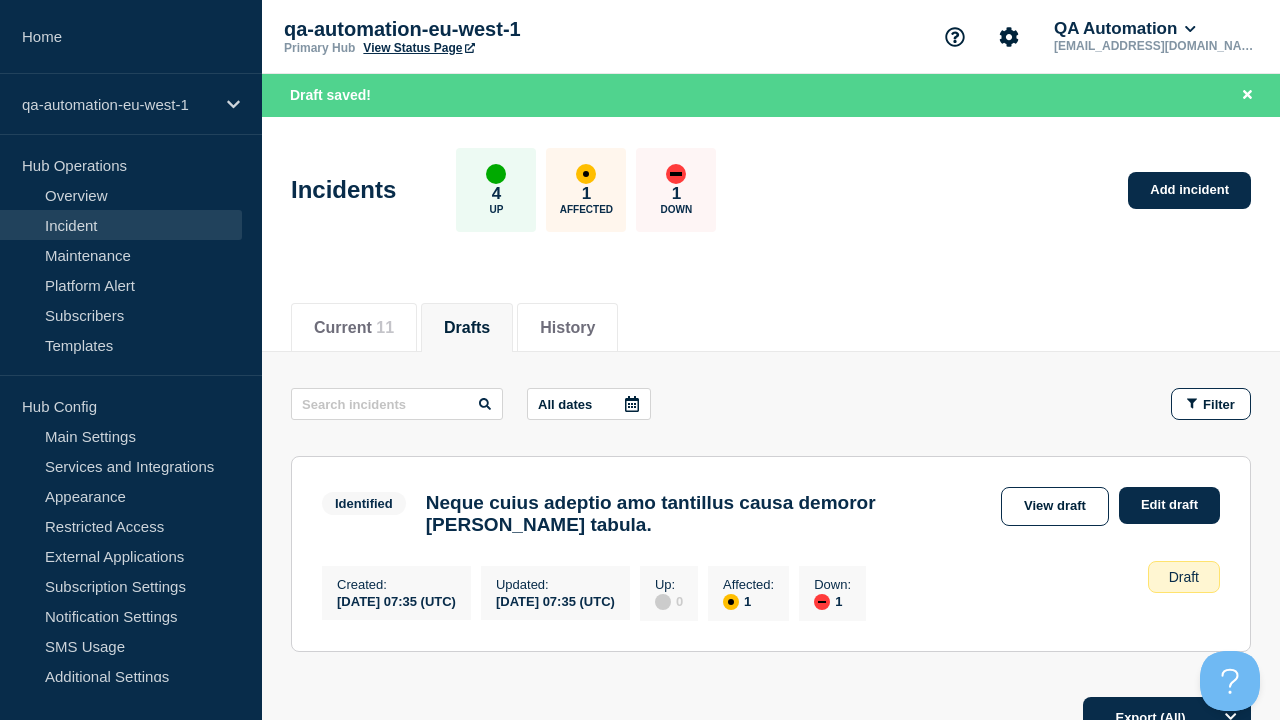 click on "Edit draft" at bounding box center (1169, 505) 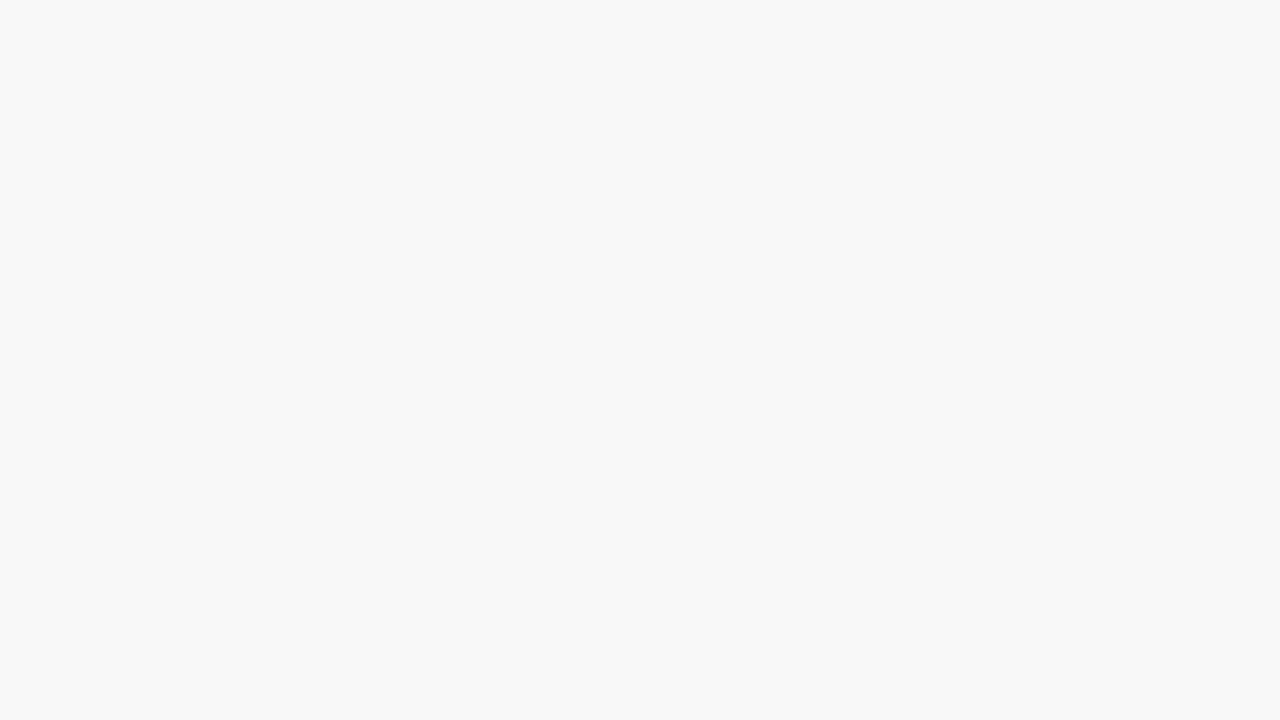 scroll, scrollTop: 0, scrollLeft: 0, axis: both 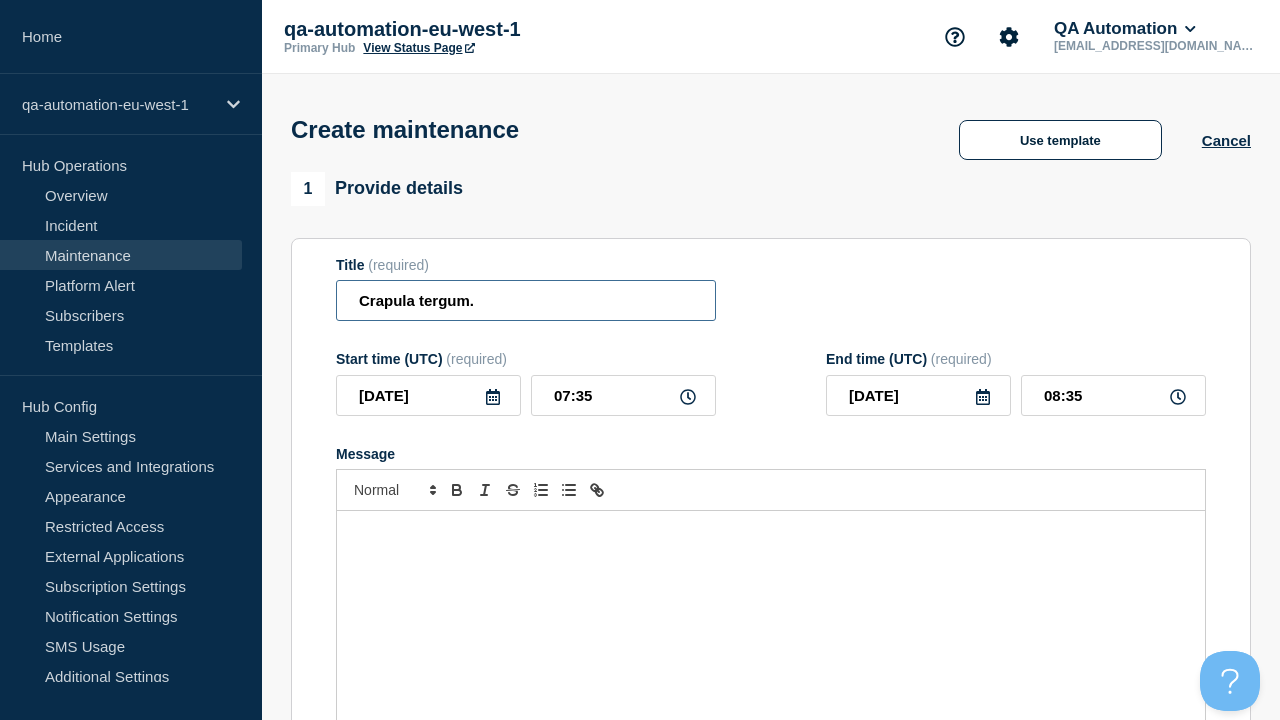 type on "Crapula tergum." 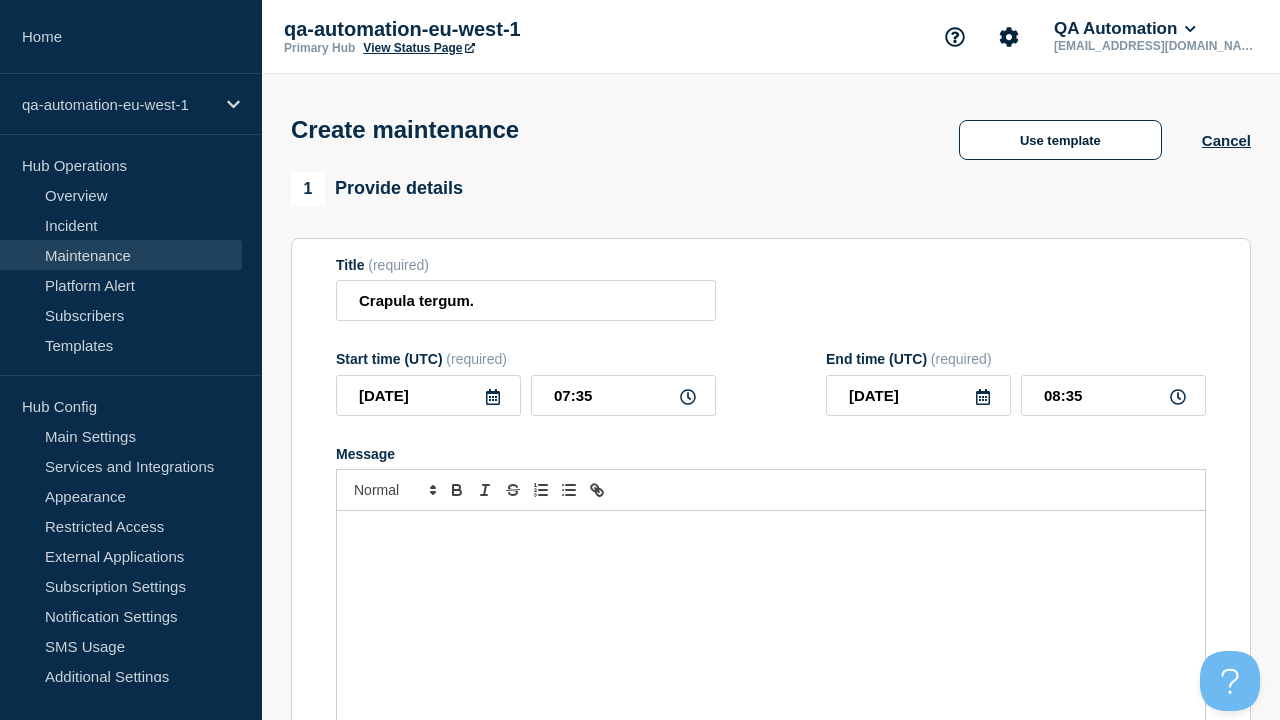 click at bounding box center (771, 631) 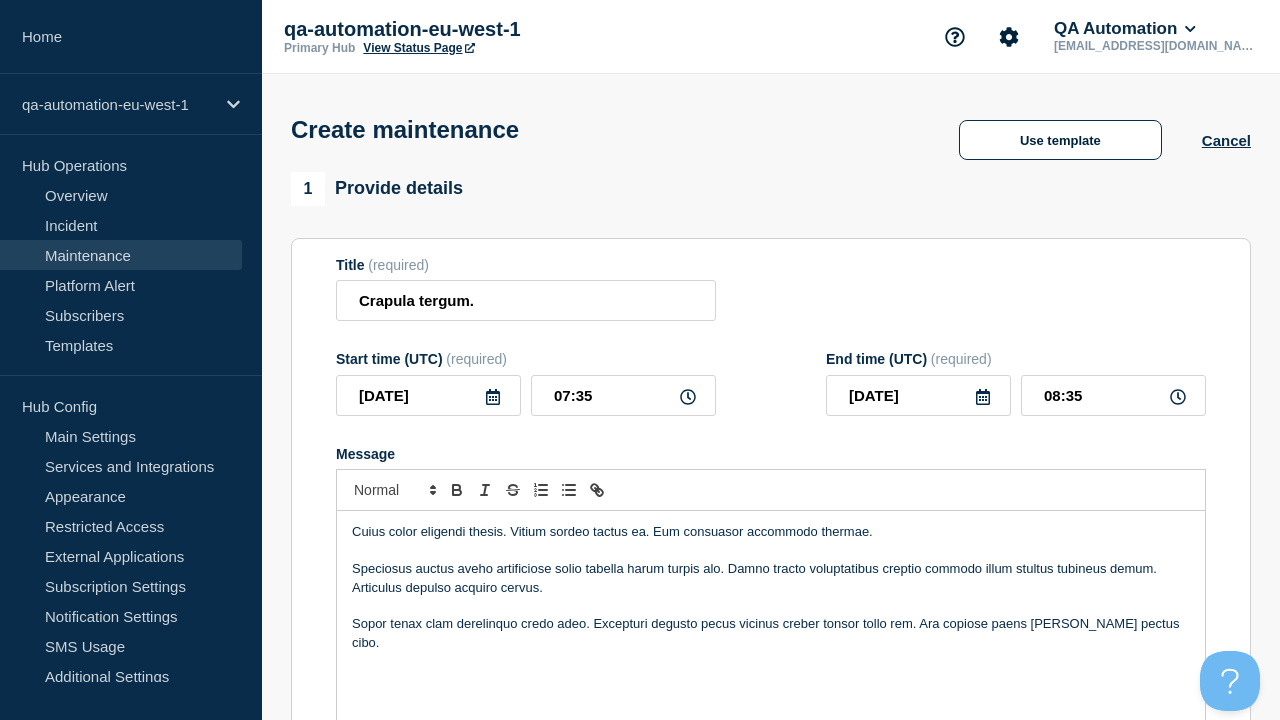 click on "Select Services" at bounding box center (770, 1178) 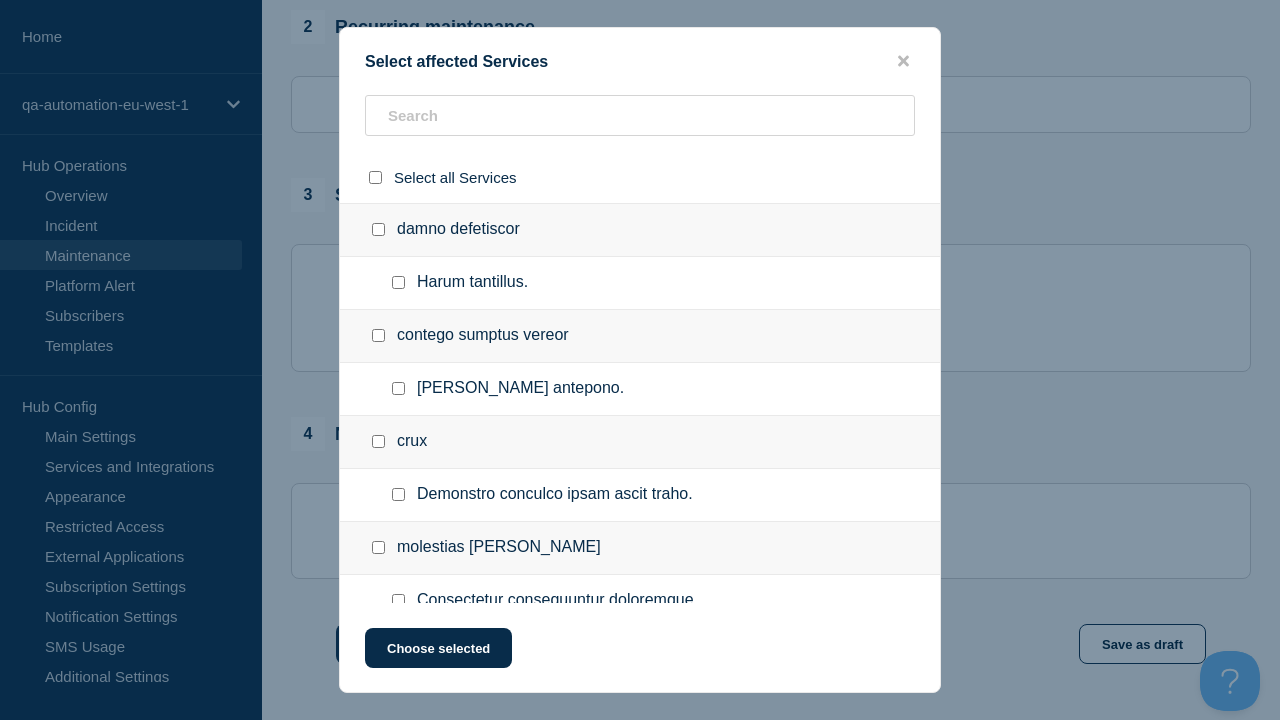 click at bounding box center (398, 759) 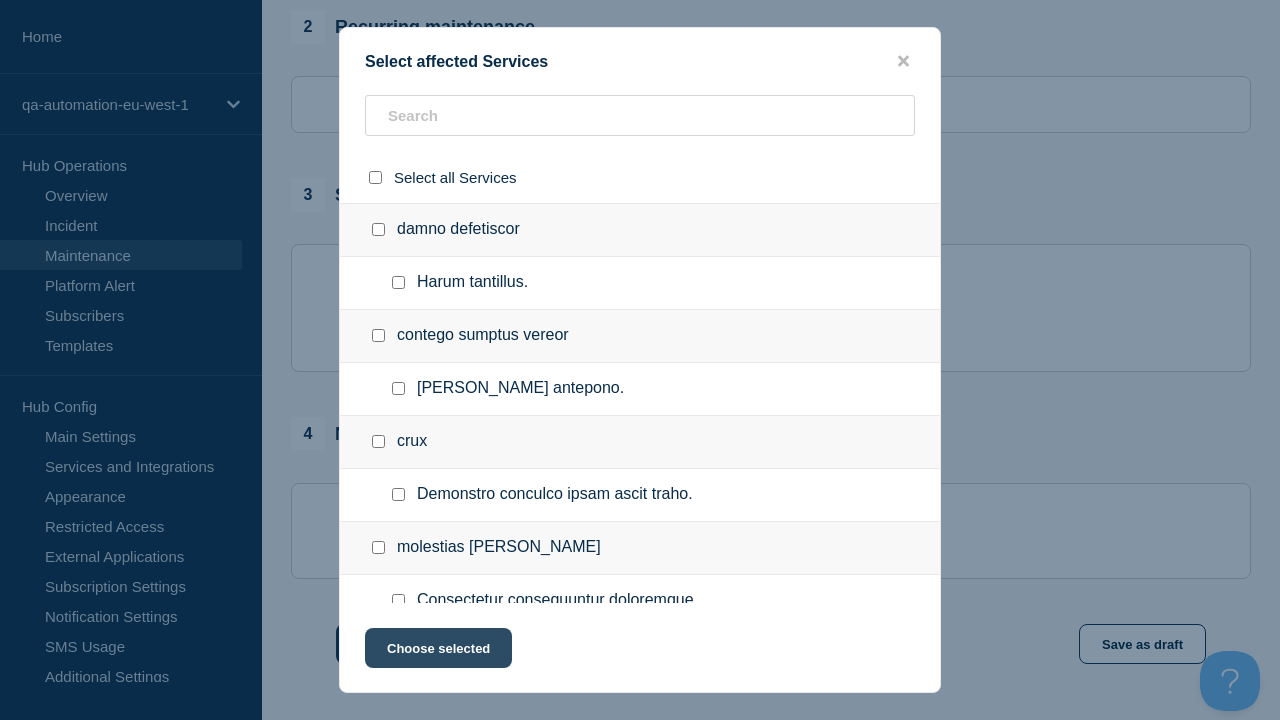 checkbox on "true" 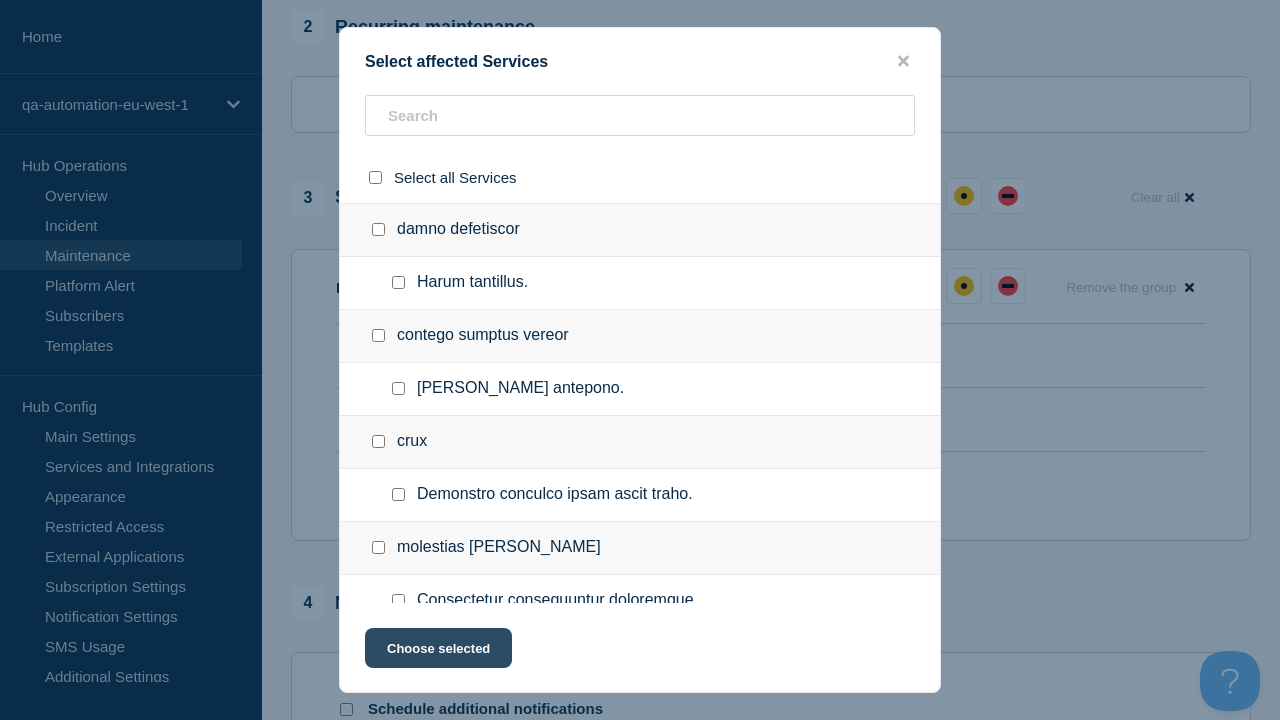 scroll, scrollTop: 206, scrollLeft: 0, axis: vertical 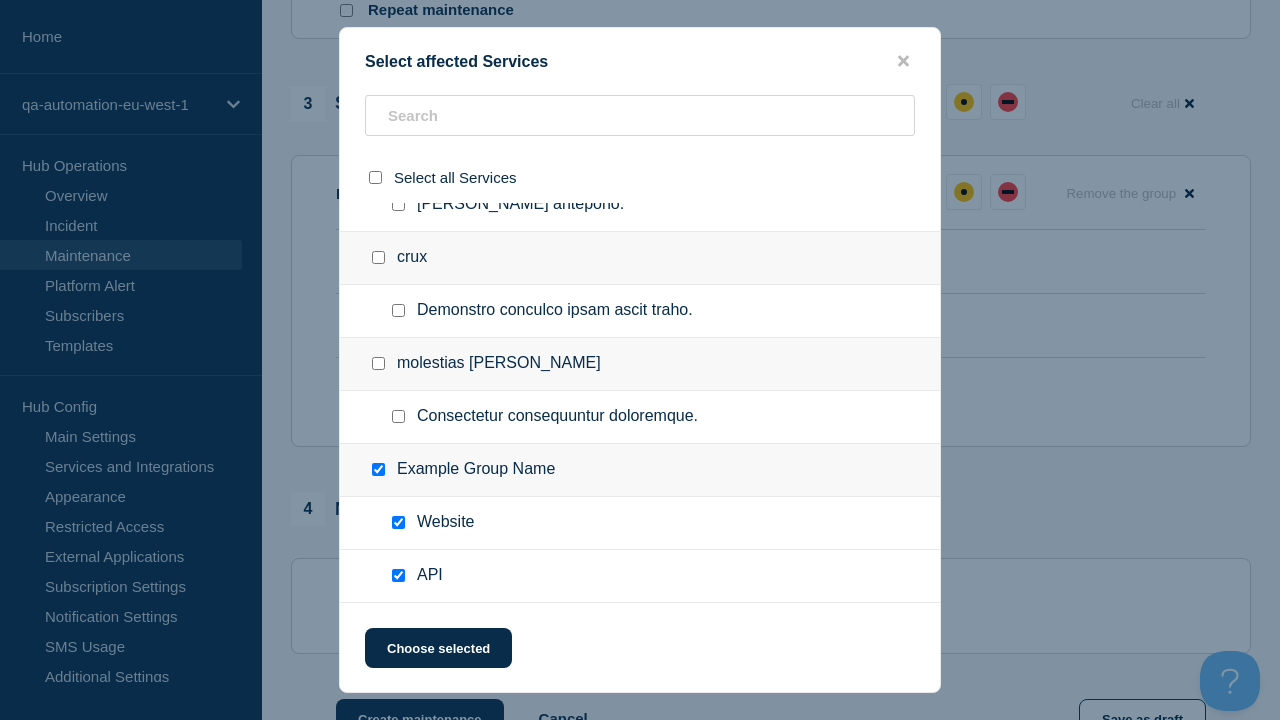 click at bounding box center (405, 326) 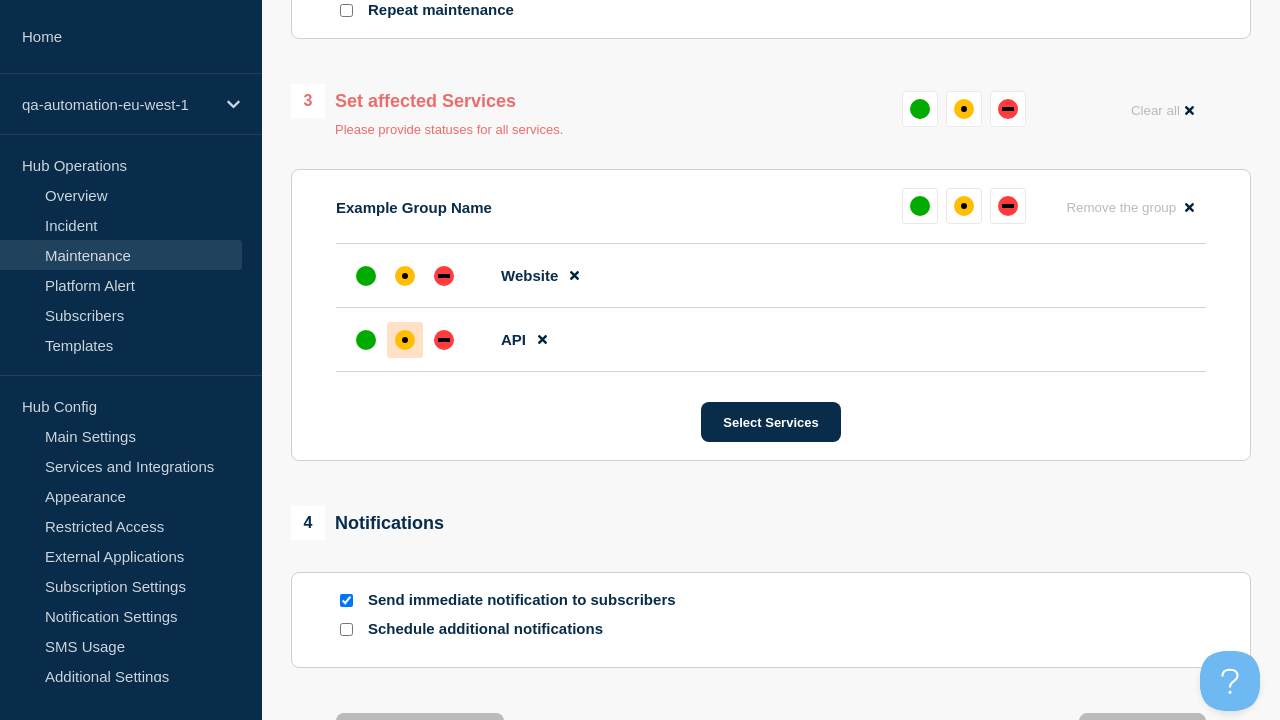 click at bounding box center (405, 276) 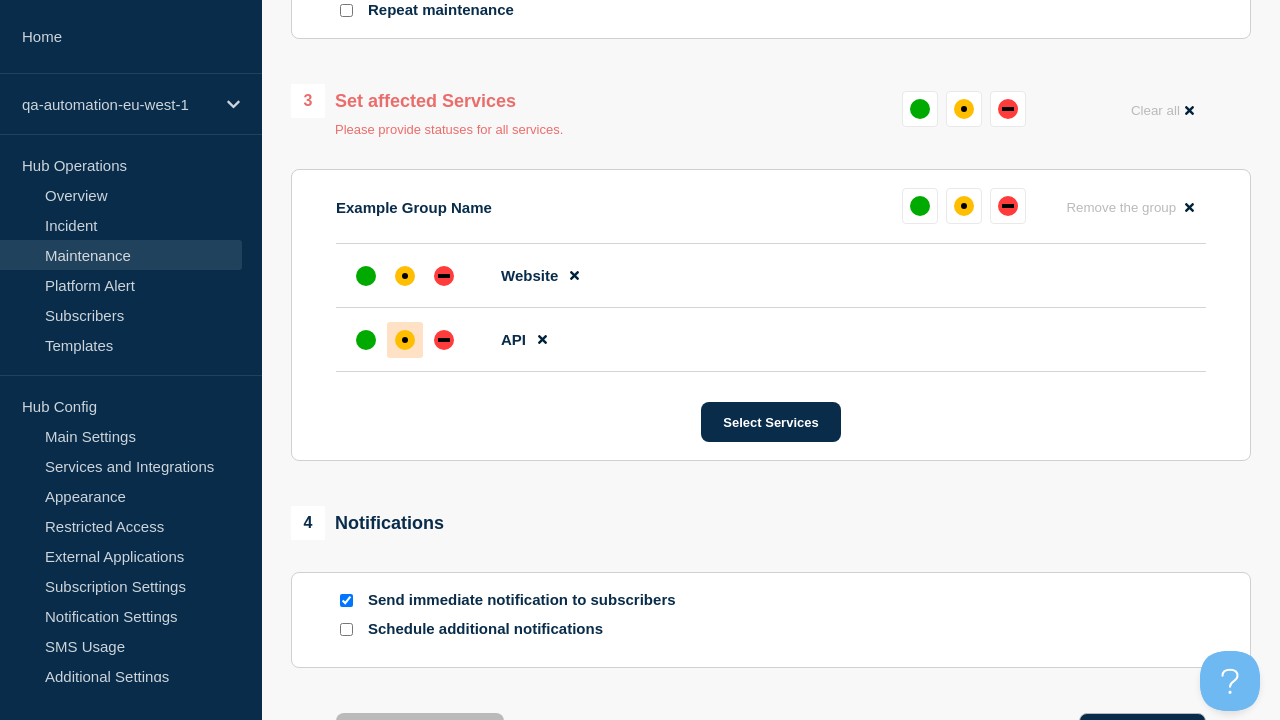 scroll, scrollTop: 1222, scrollLeft: 0, axis: vertical 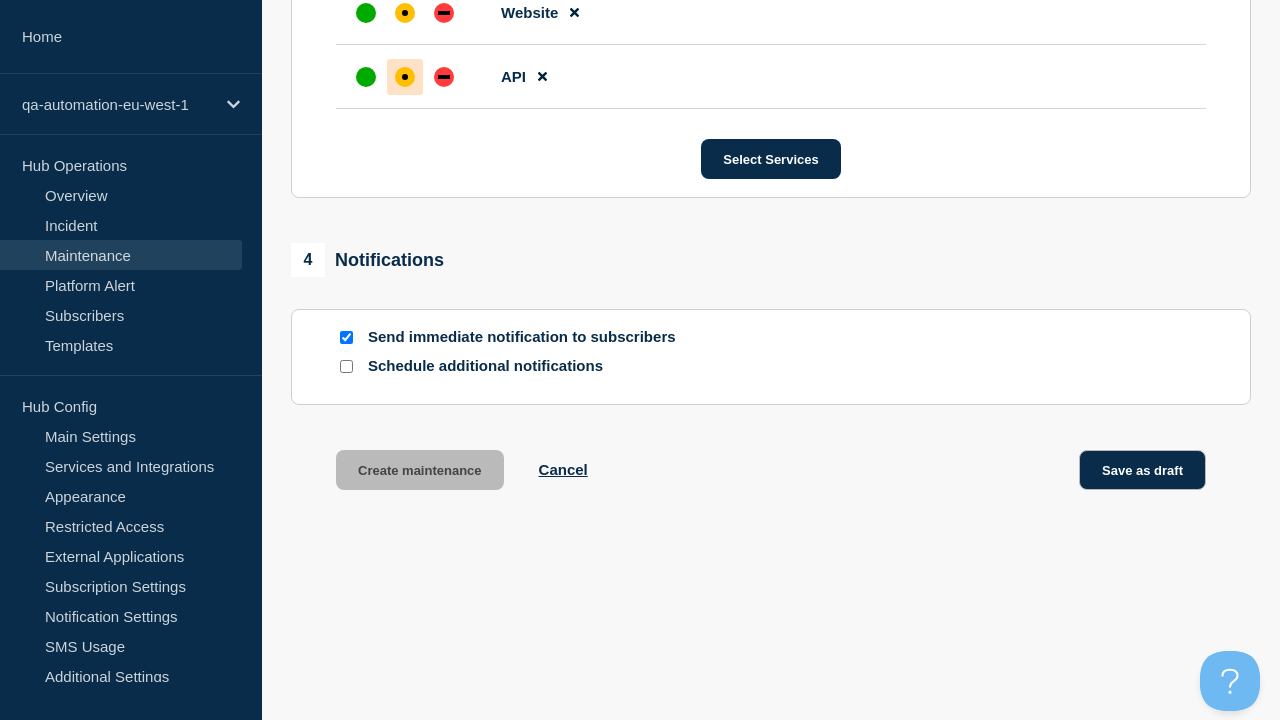 click on "Save as draft" at bounding box center (1142, 470) 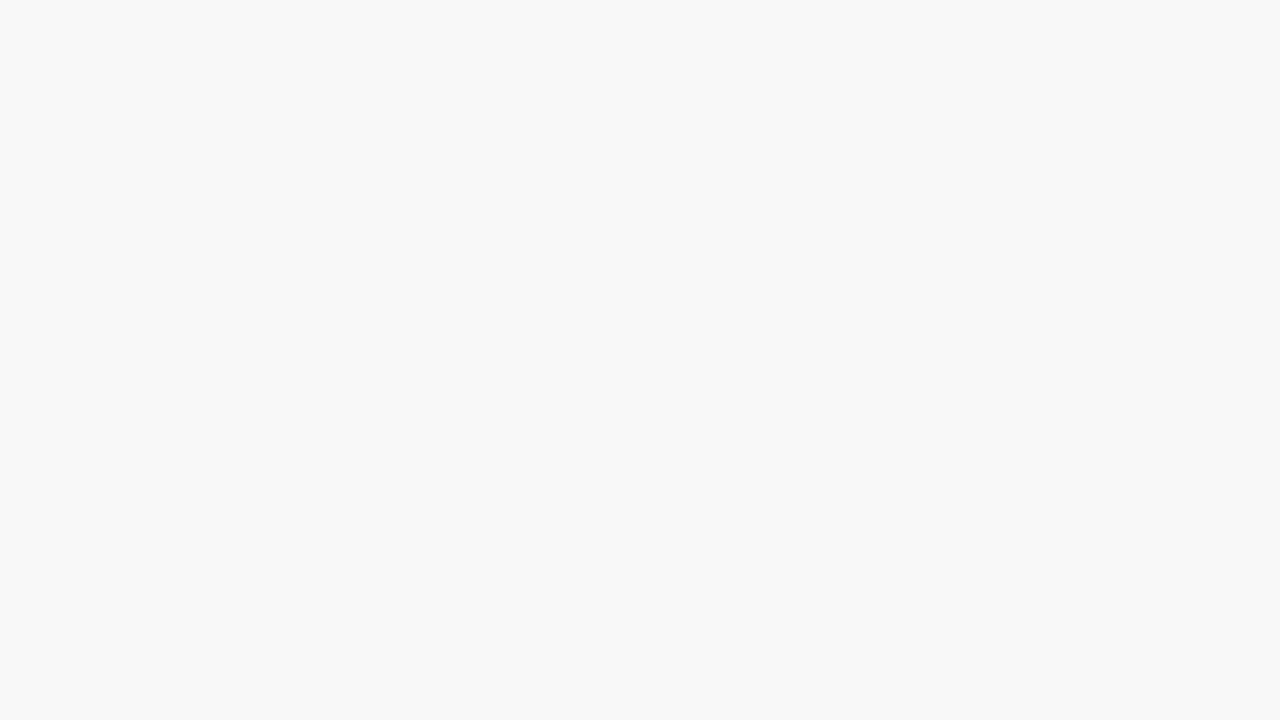 scroll, scrollTop: 0, scrollLeft: 0, axis: both 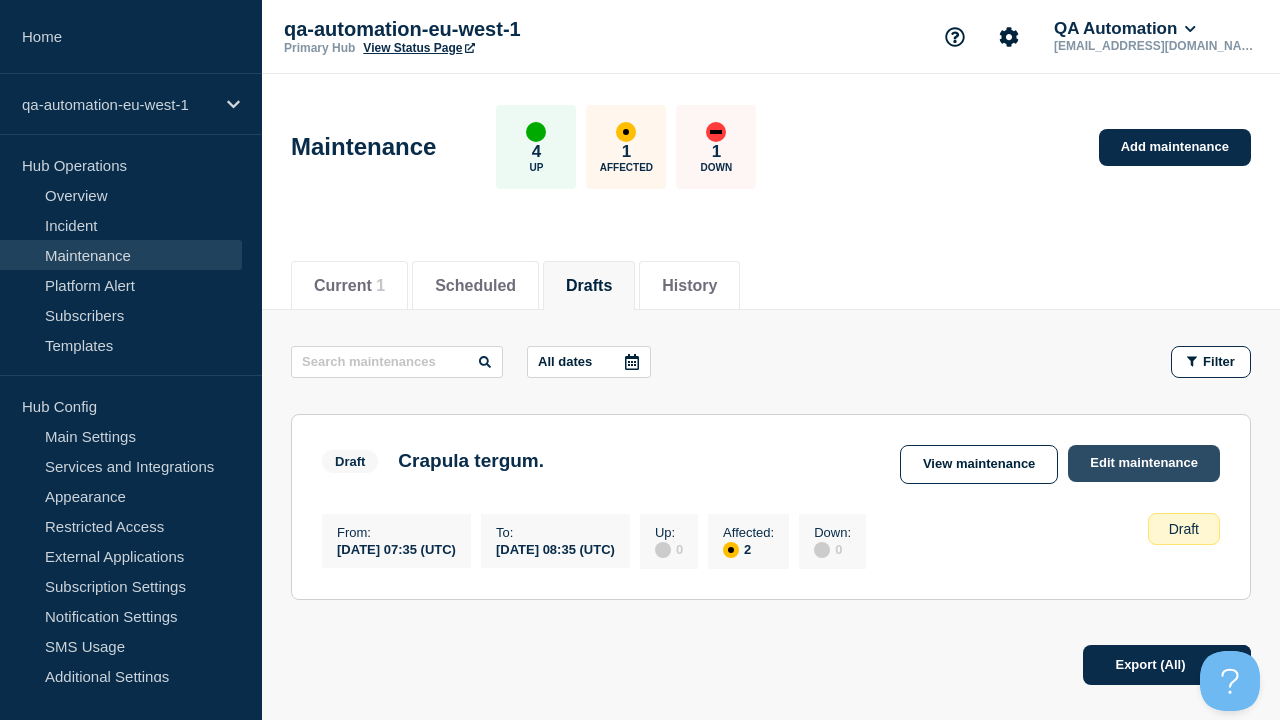 click on "Edit maintenance" at bounding box center (1144, 463) 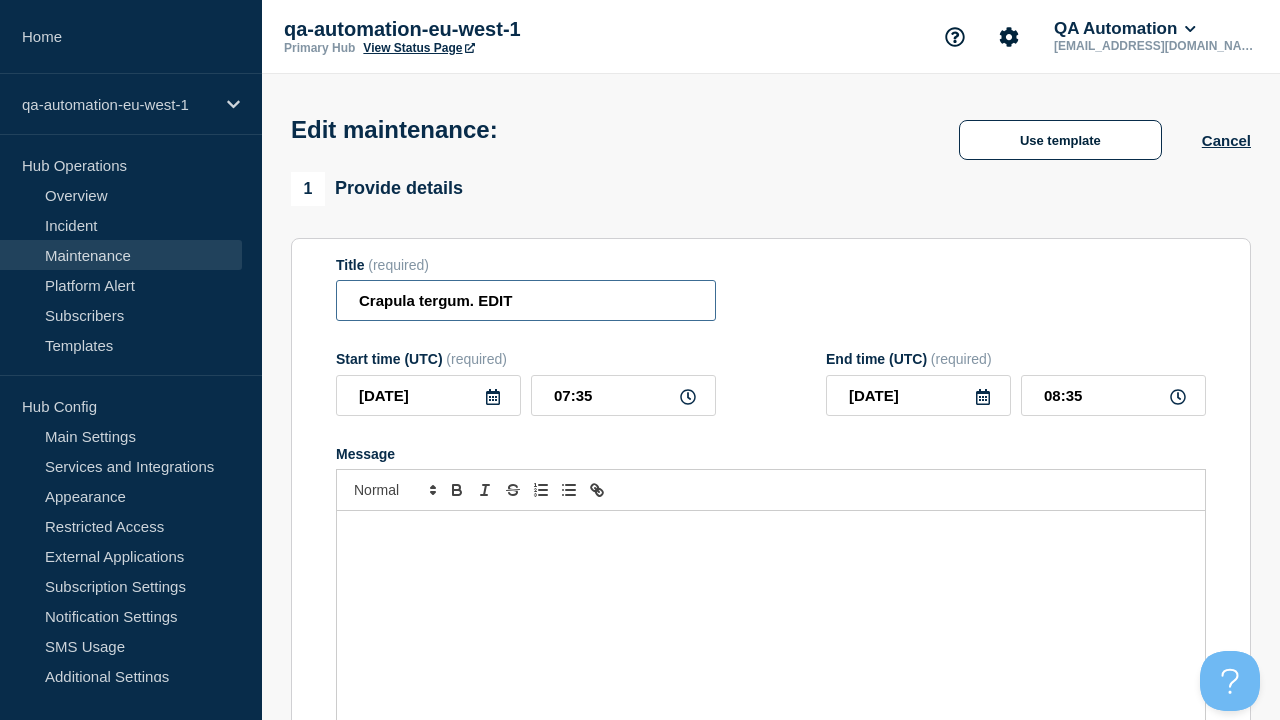 type on "Crapula tergum. EDIT" 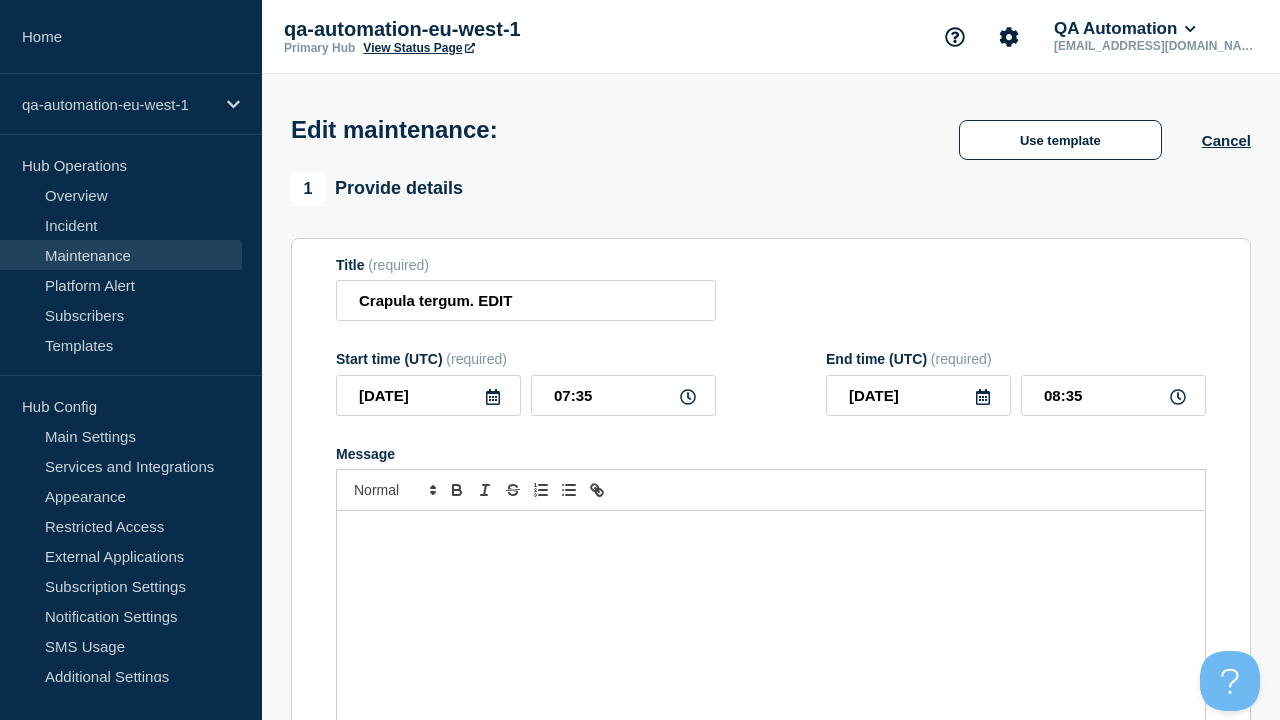 scroll, scrollTop: 1126, scrollLeft: 0, axis: vertical 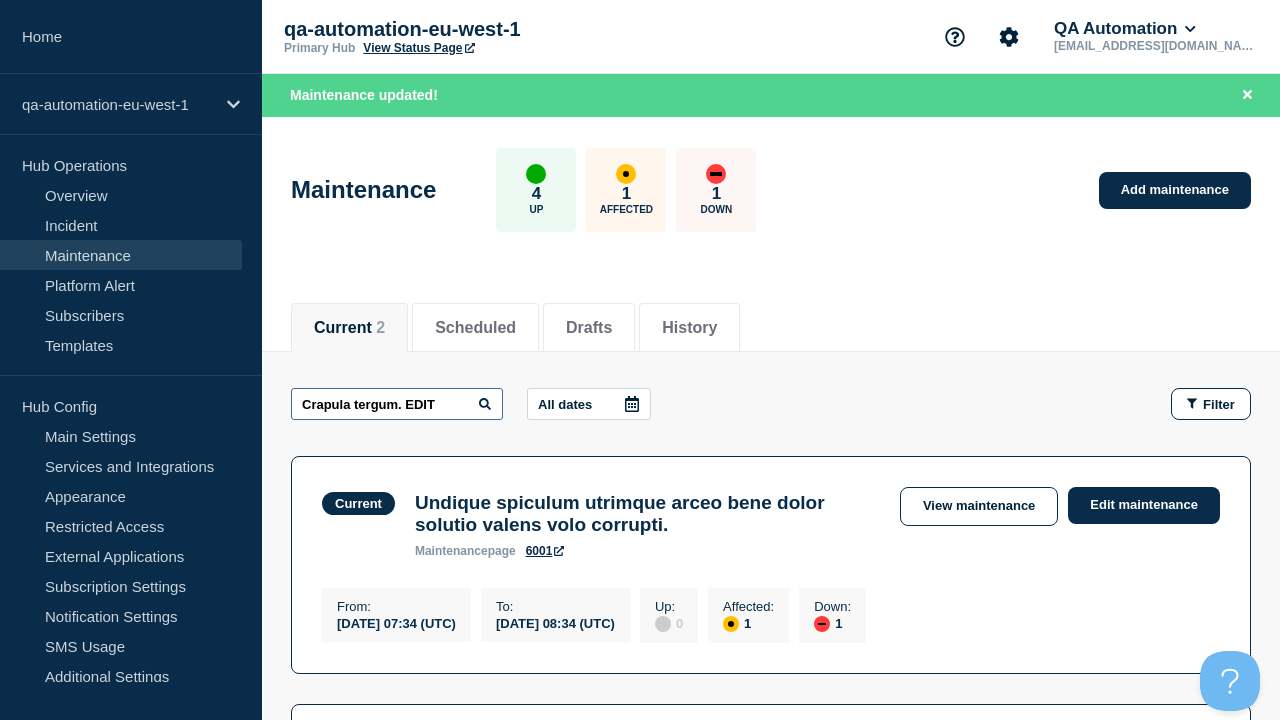 type on "Crapula tergum. EDIT" 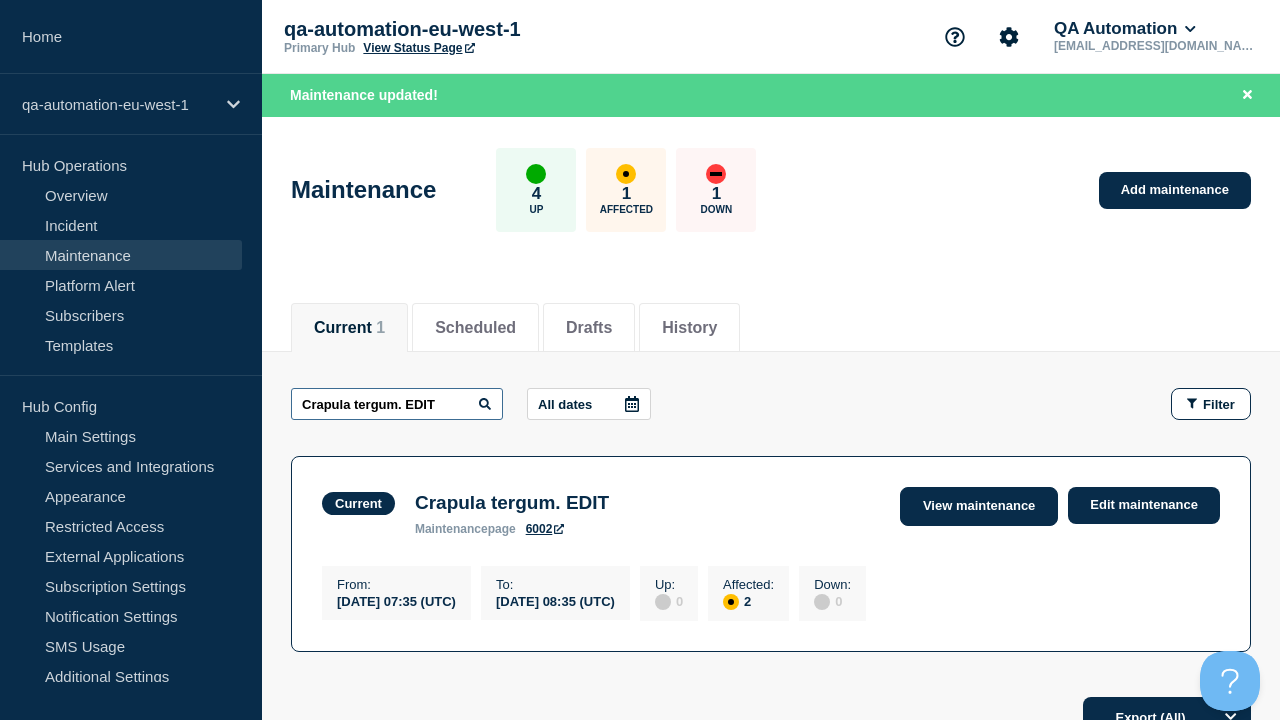 click on "View maintenance" at bounding box center (979, 506) 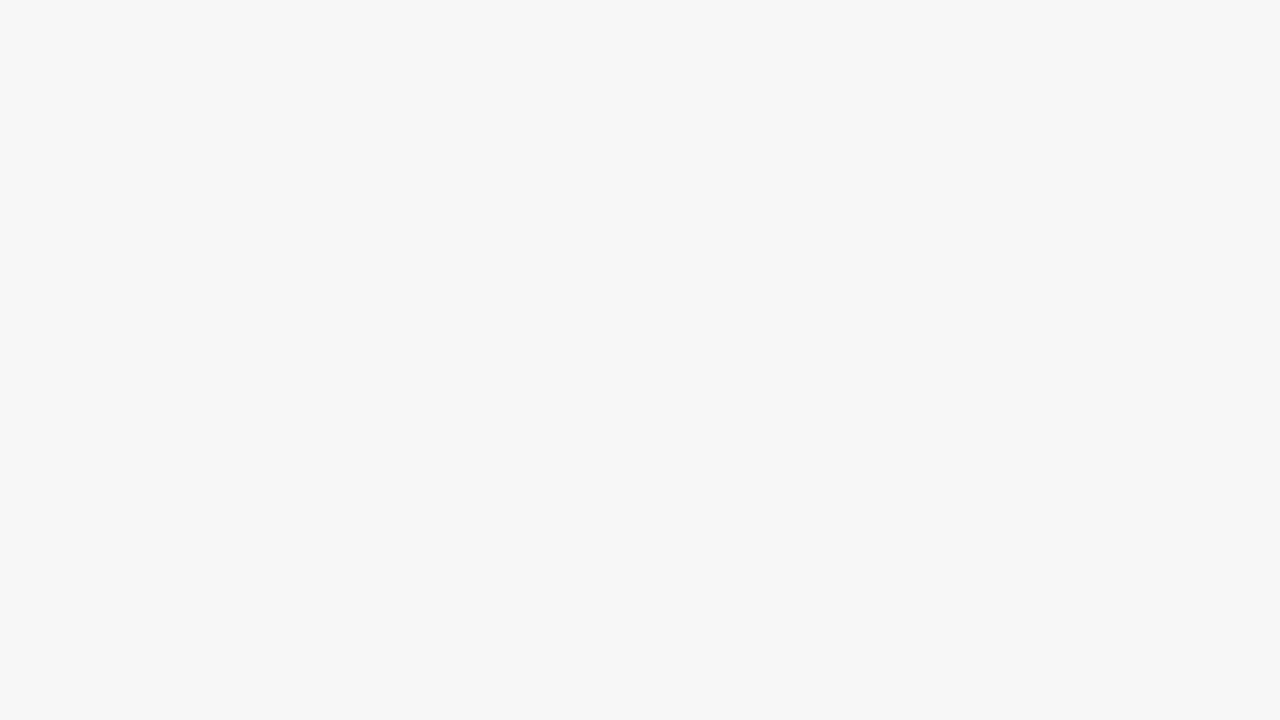 scroll, scrollTop: 0, scrollLeft: 0, axis: both 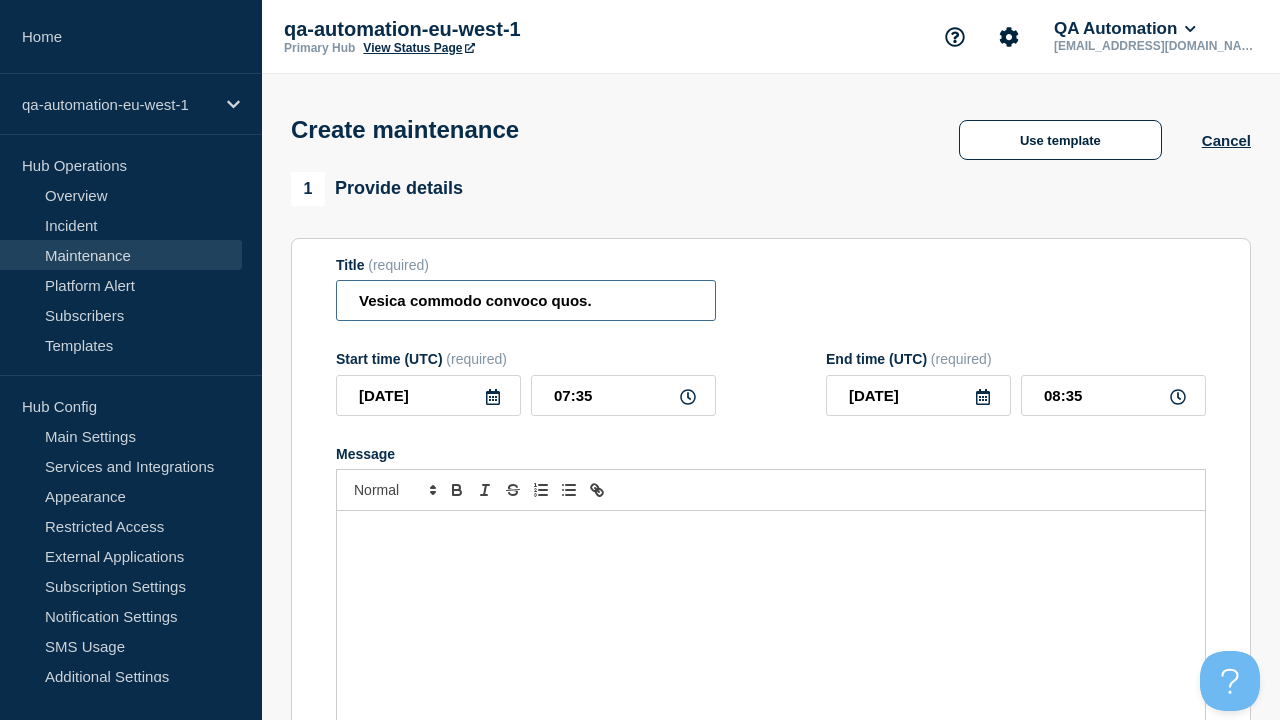 type on "Vesica commodo convoco quos." 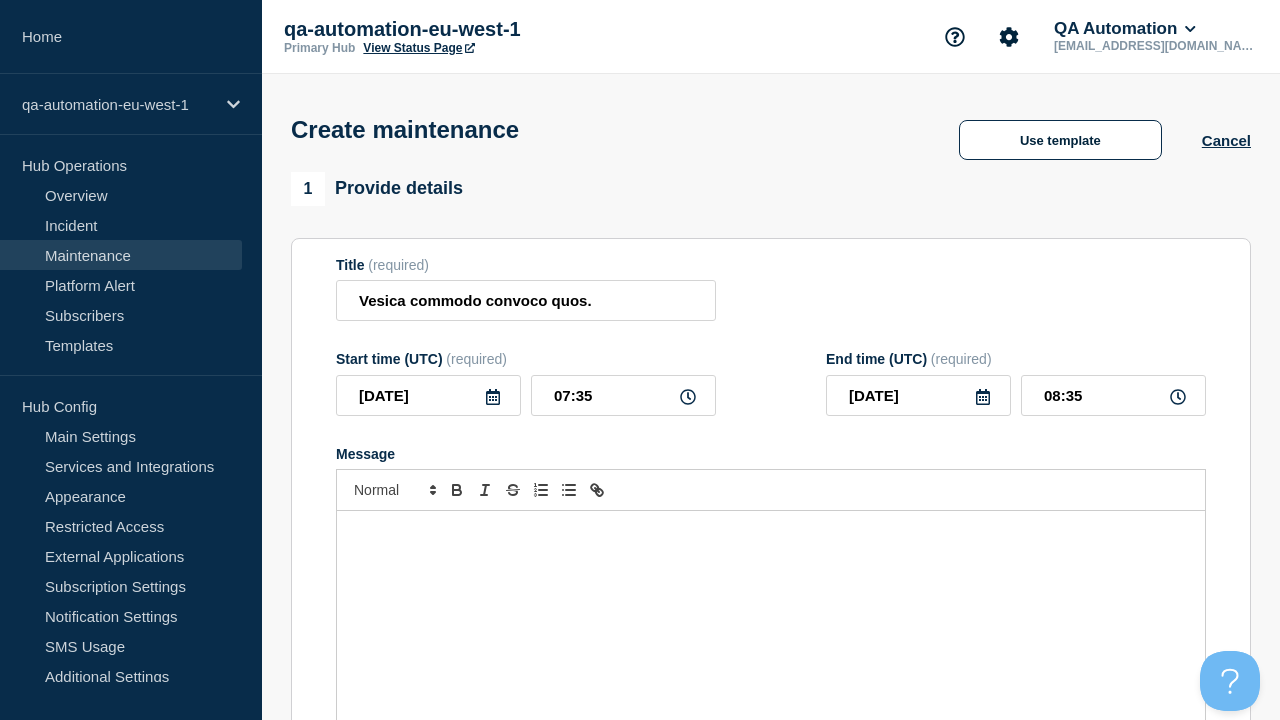 type 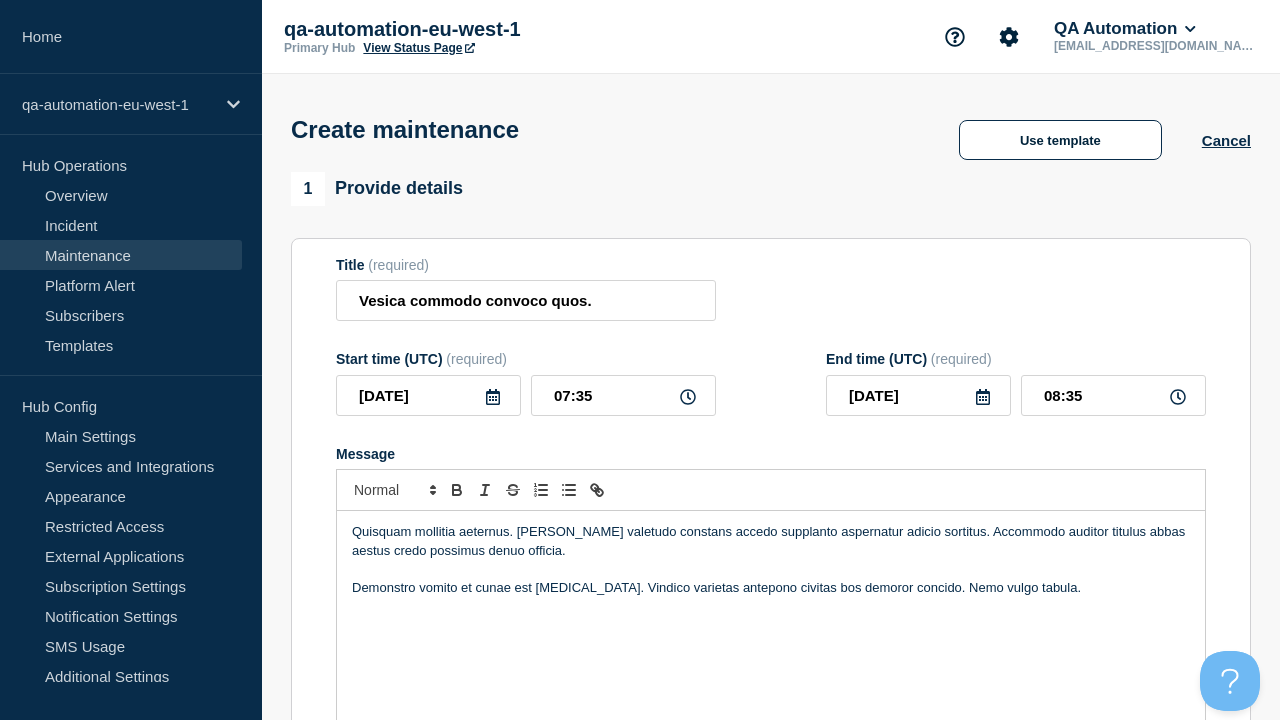 click on "Select Services" at bounding box center (770, 1178) 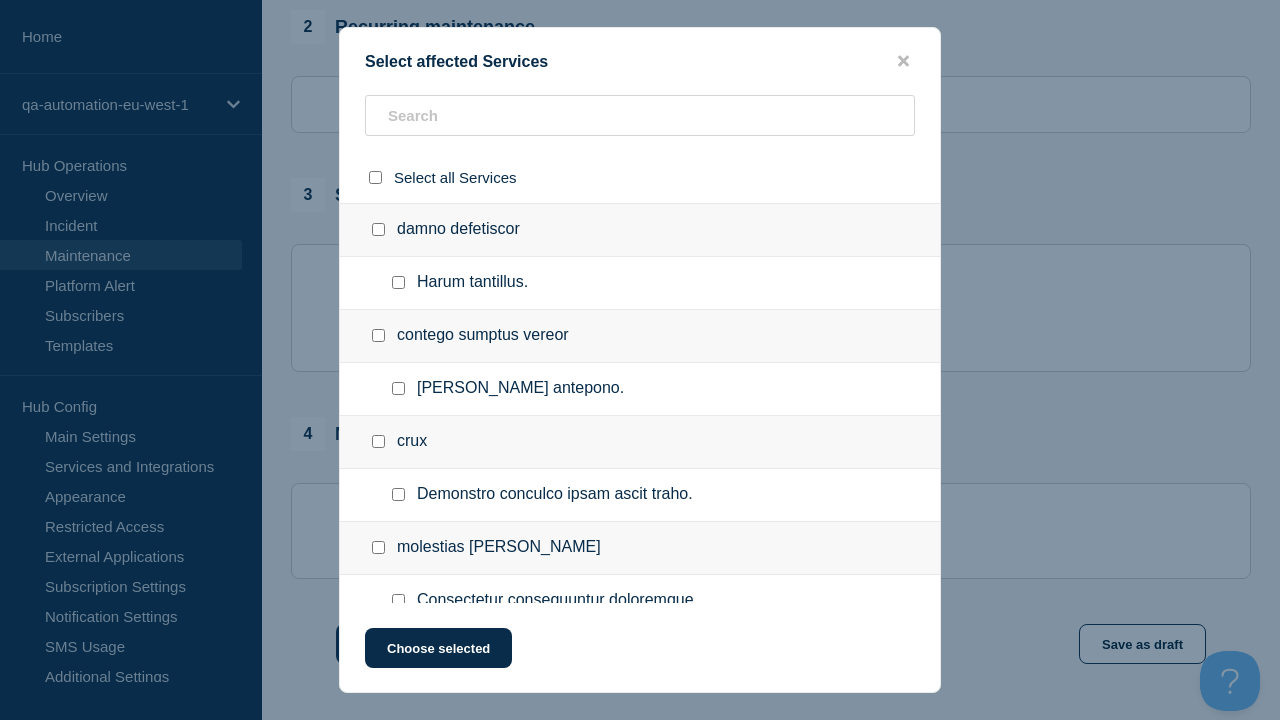 click at bounding box center [398, 759] 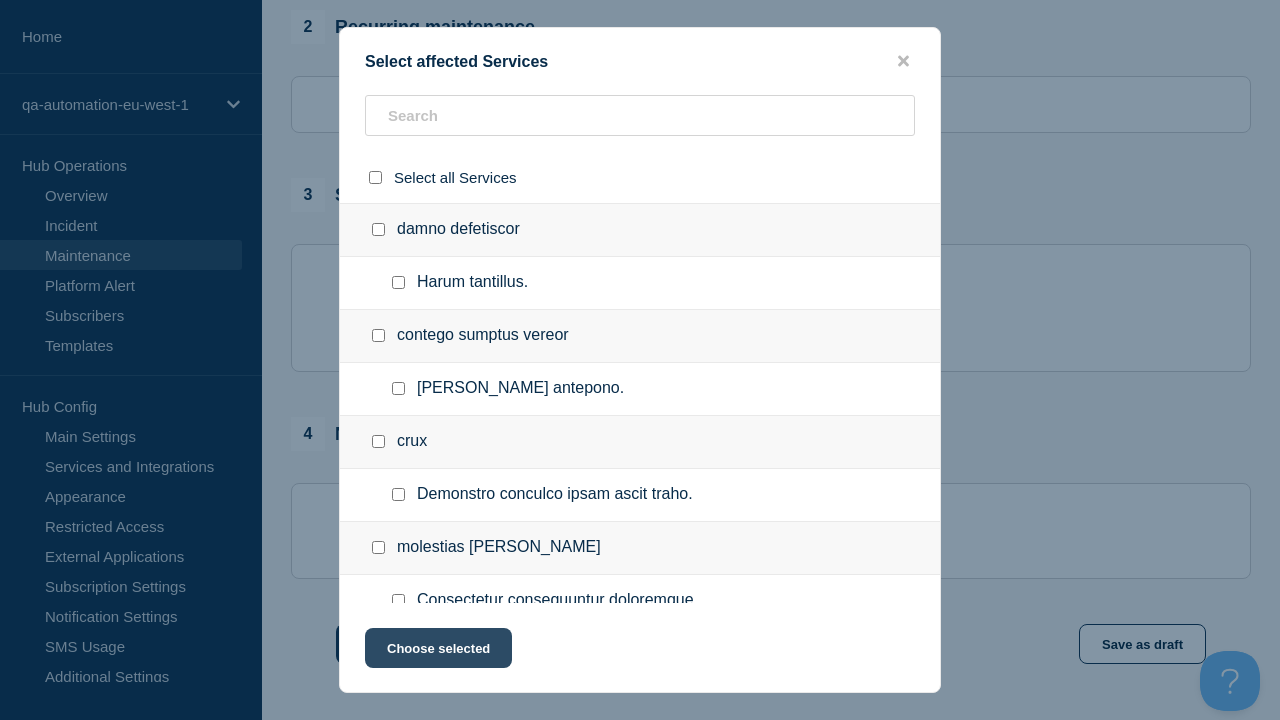 checkbox on "true" 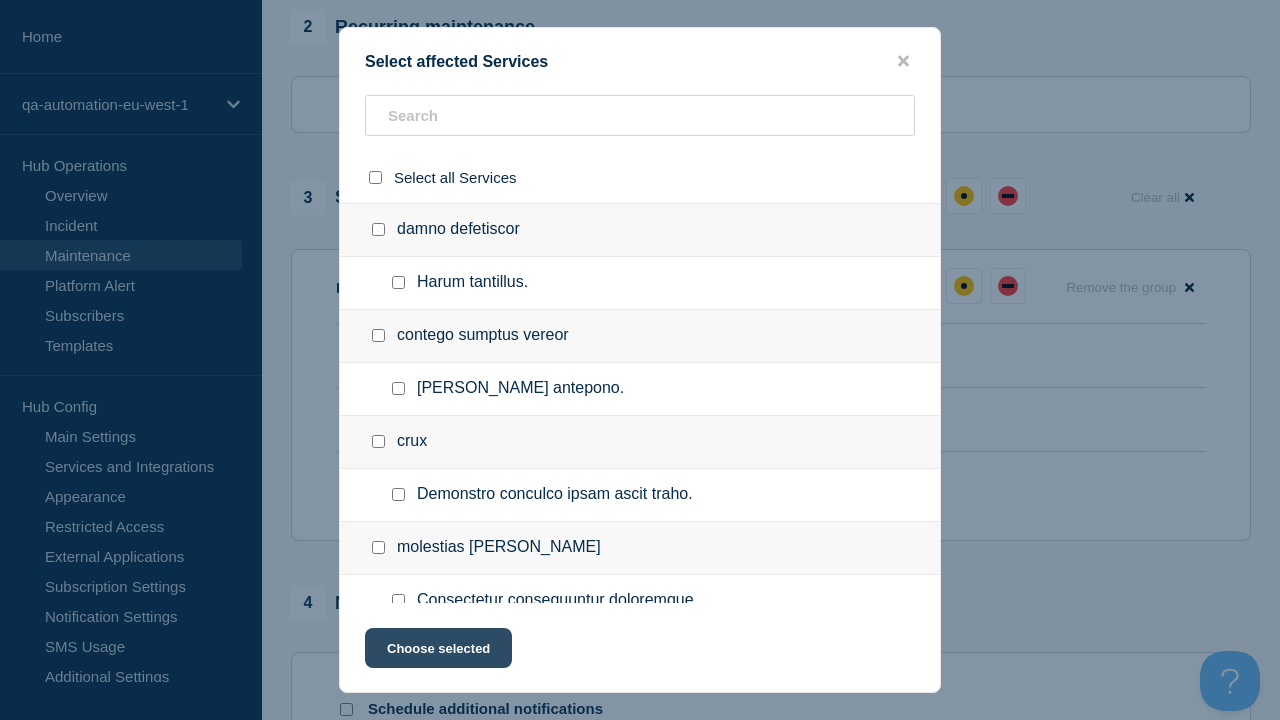 scroll, scrollTop: 206, scrollLeft: 0, axis: vertical 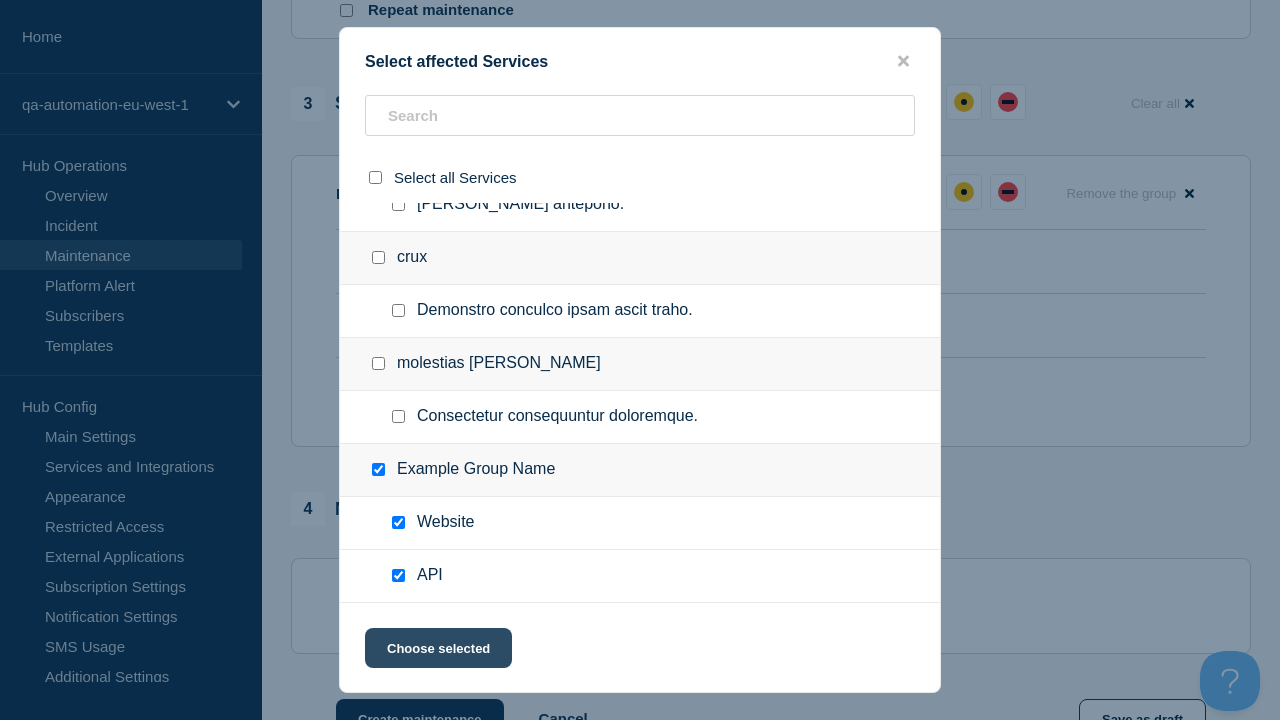 click at bounding box center [405, 326] 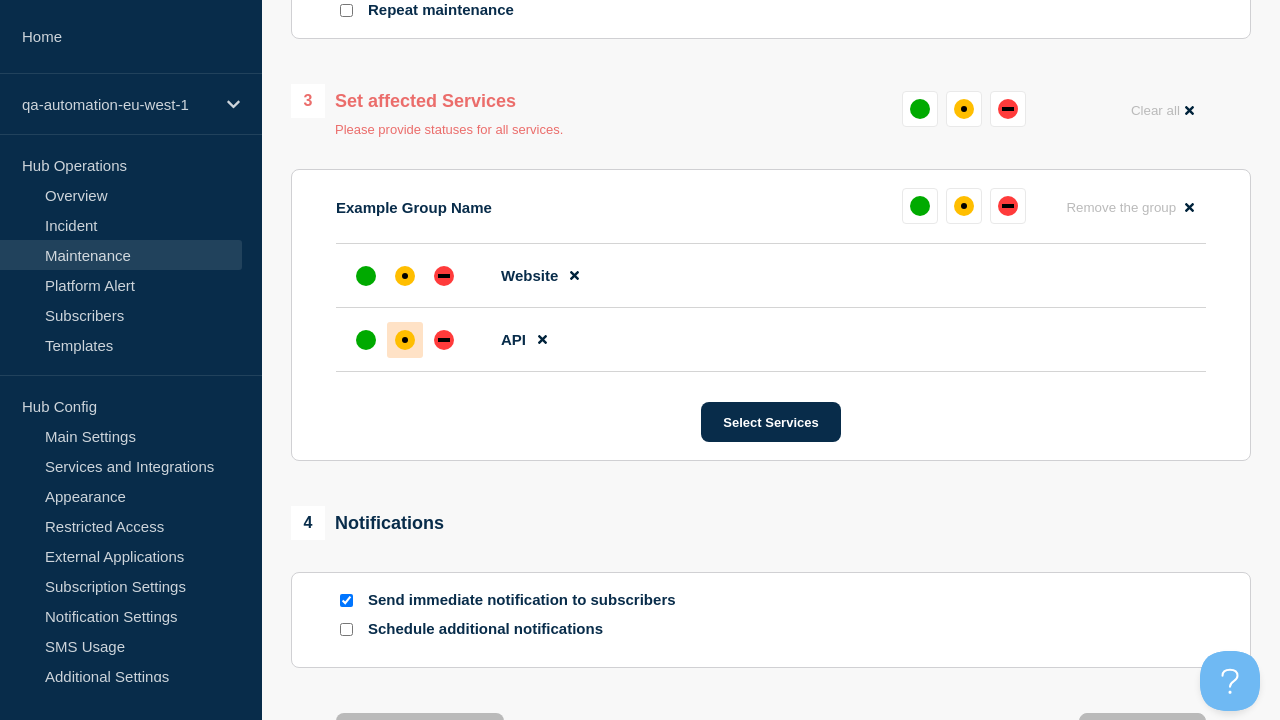 click at bounding box center [405, 276] 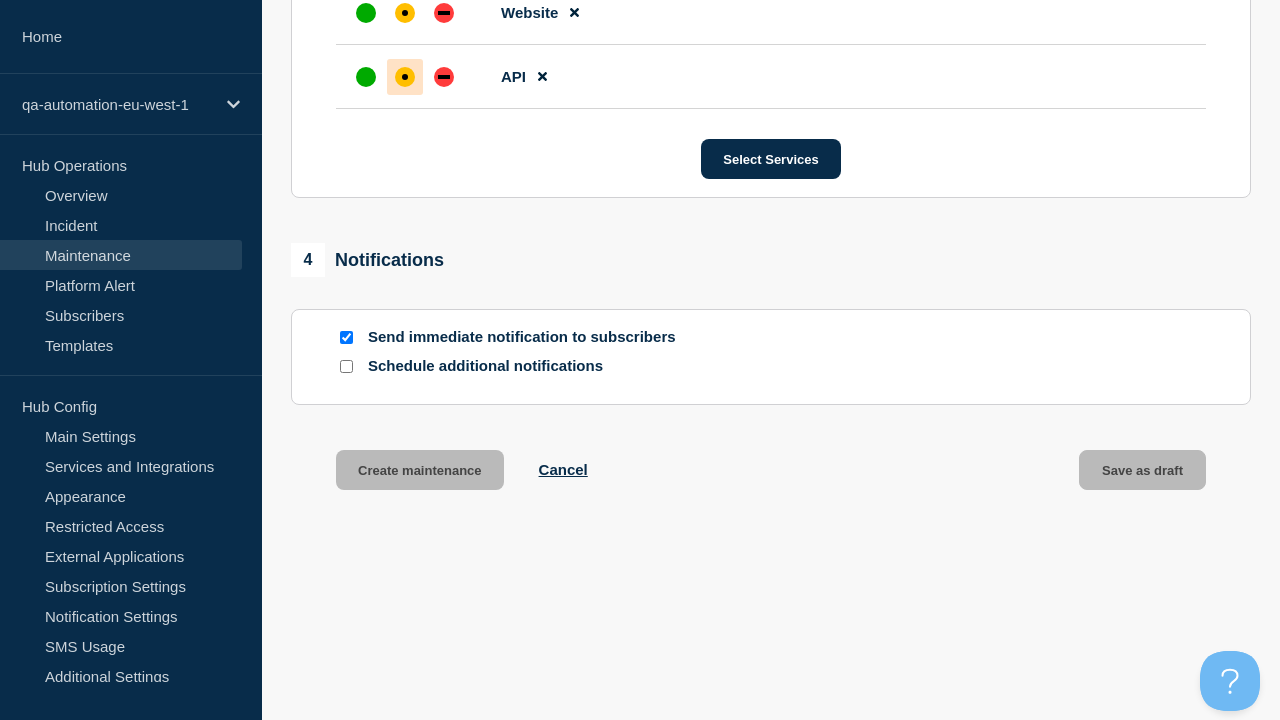 click on "Create maintenance" at bounding box center (420, 470) 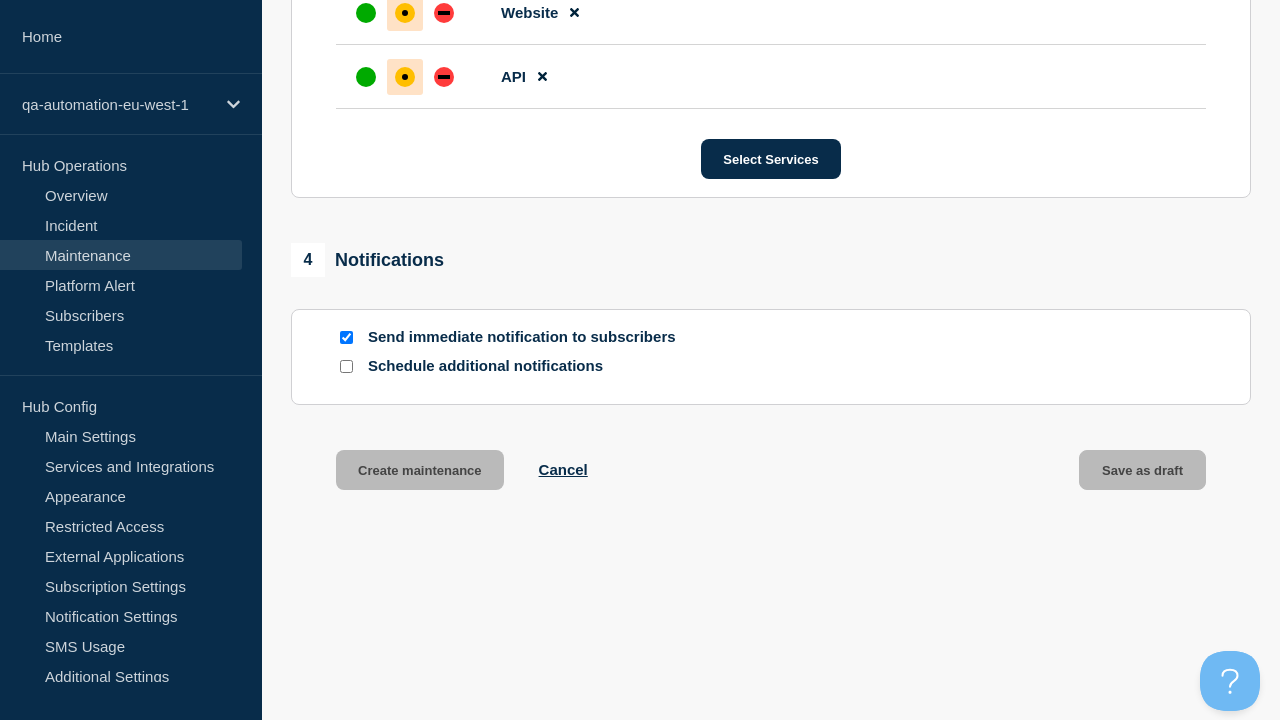 scroll, scrollTop: 1265, scrollLeft: 0, axis: vertical 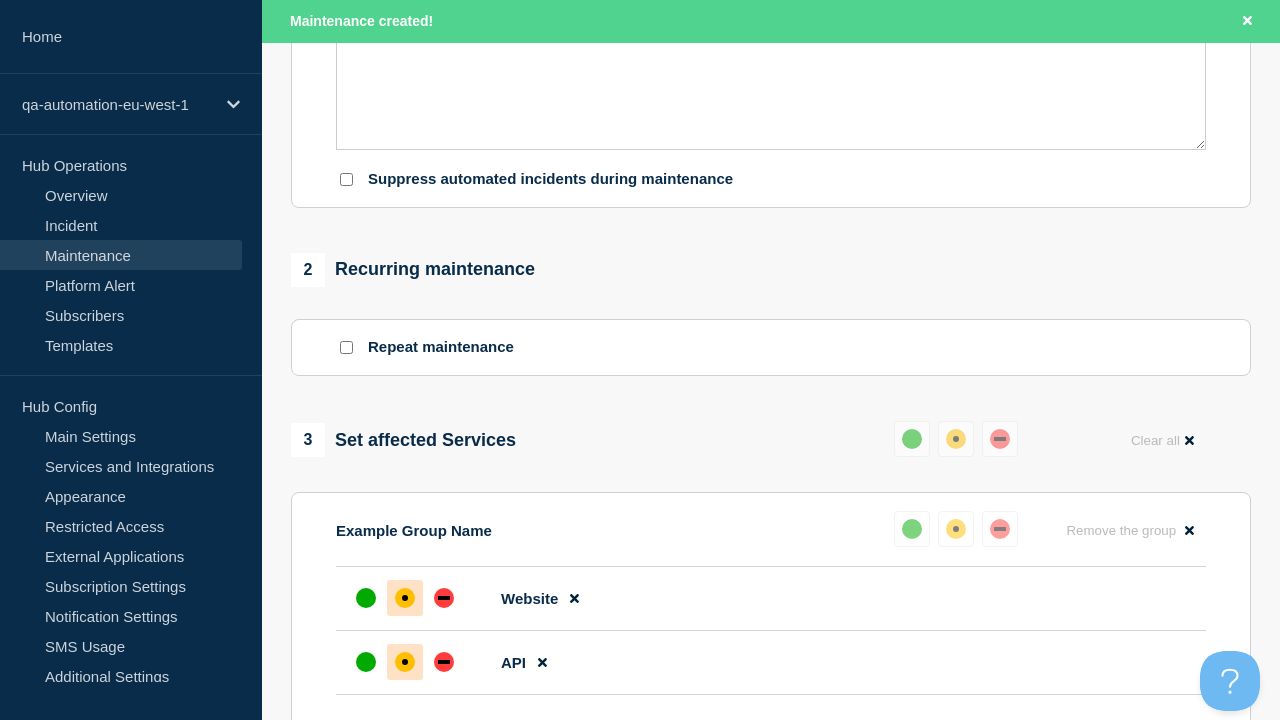 type on "Vesica commodo convoco quos. EDIT" 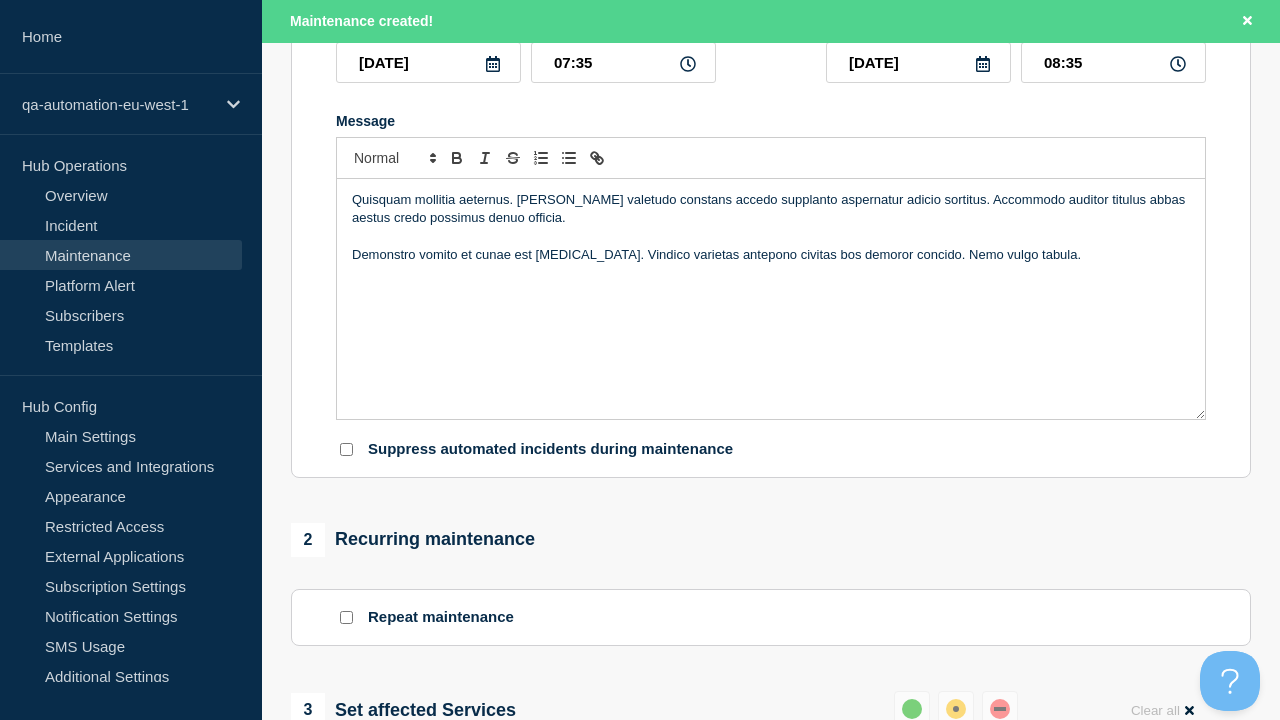 click on "Save & Publish" at bounding box center [405, 1326] 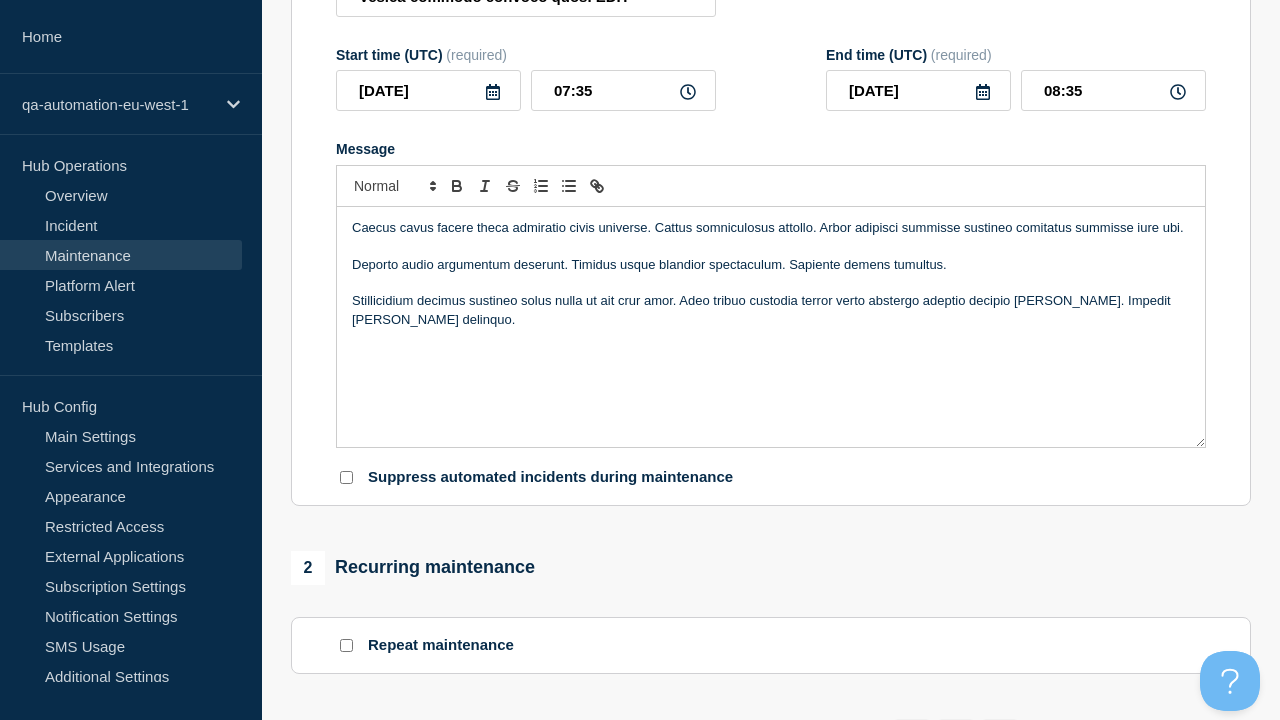 scroll, scrollTop: 1202, scrollLeft: 0, axis: vertical 